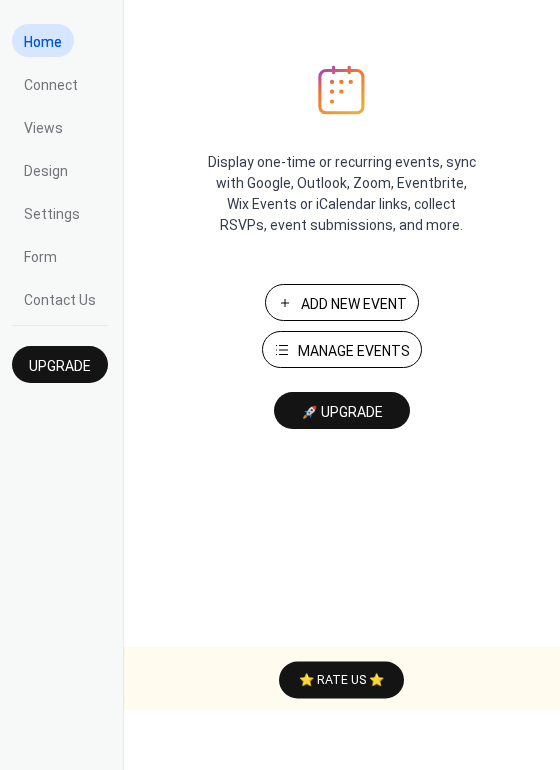 scroll, scrollTop: 0, scrollLeft: 0, axis: both 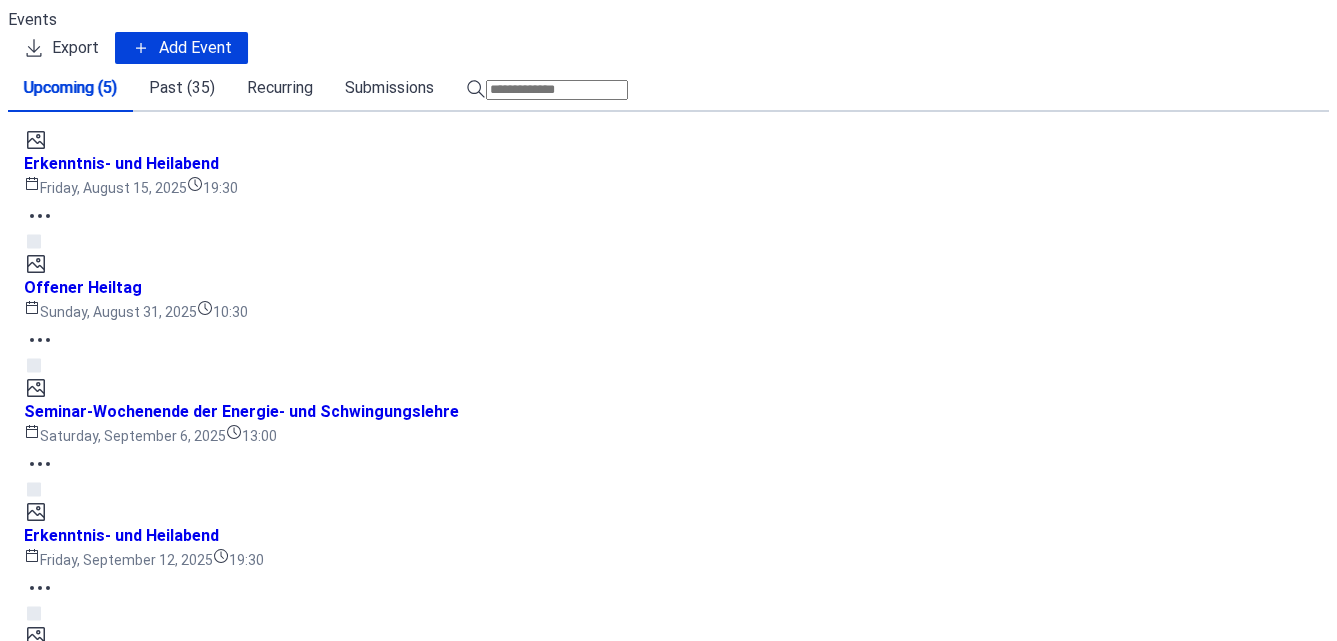 click 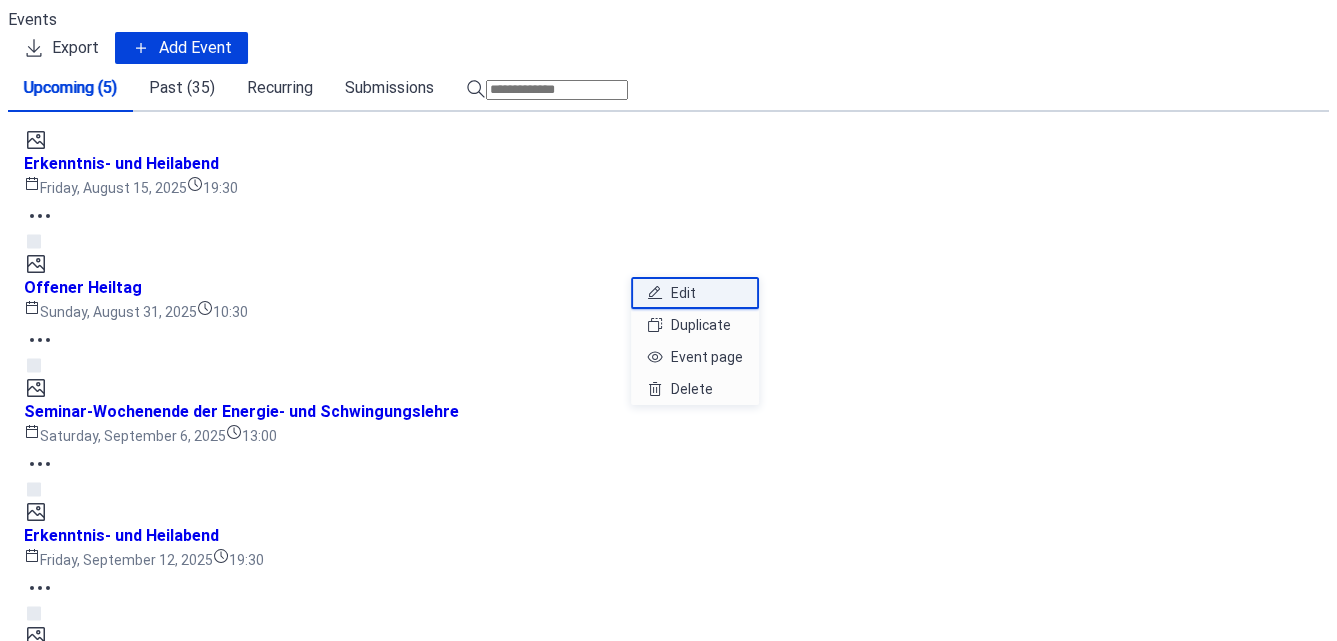 click on "Edit" at bounding box center (683, 293) 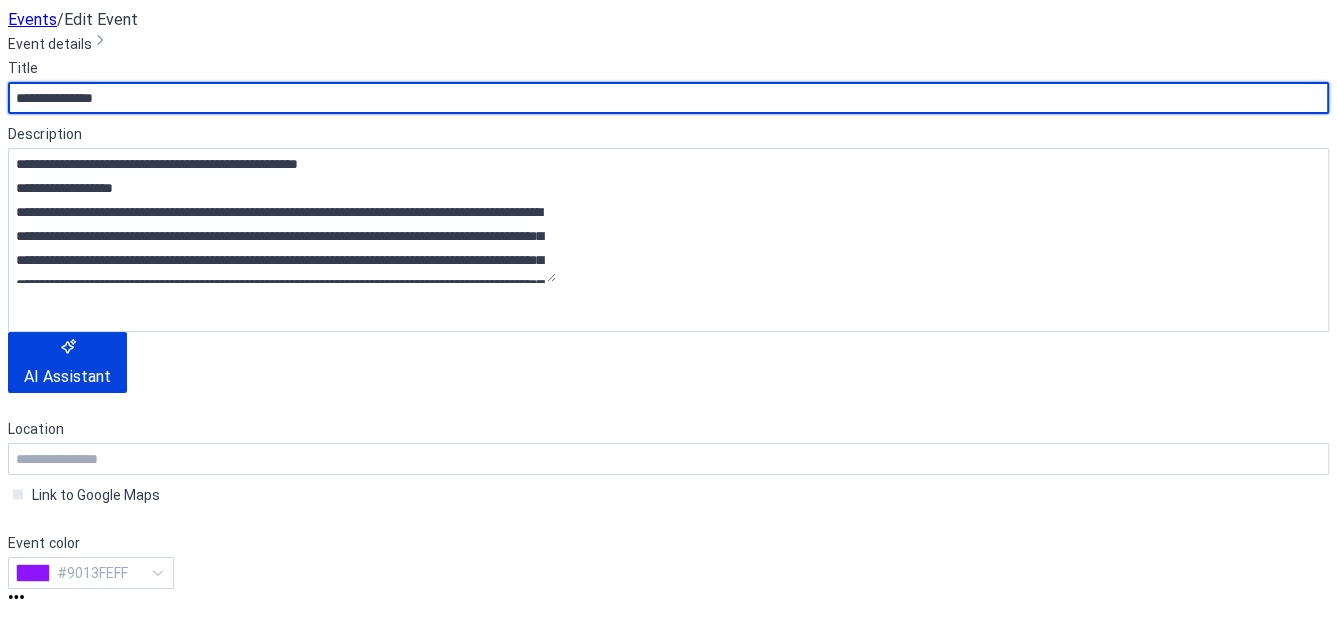 click on "**********" at bounding box center (668, 98) 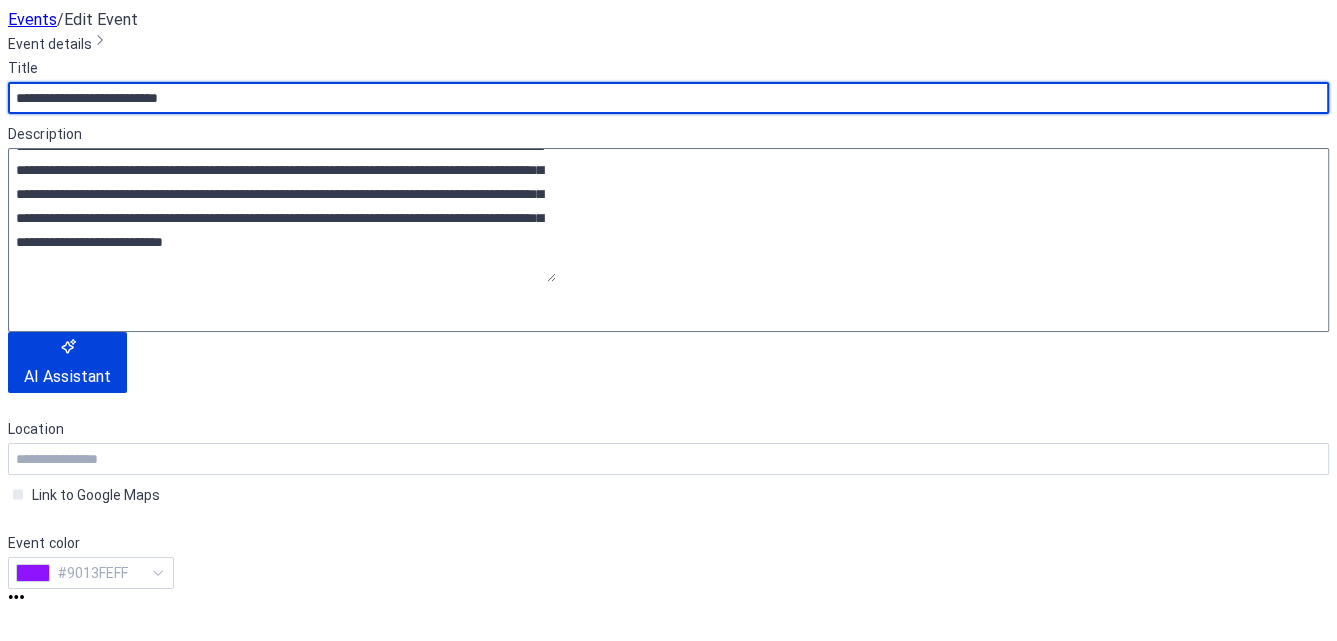scroll, scrollTop: 91, scrollLeft: 0, axis: vertical 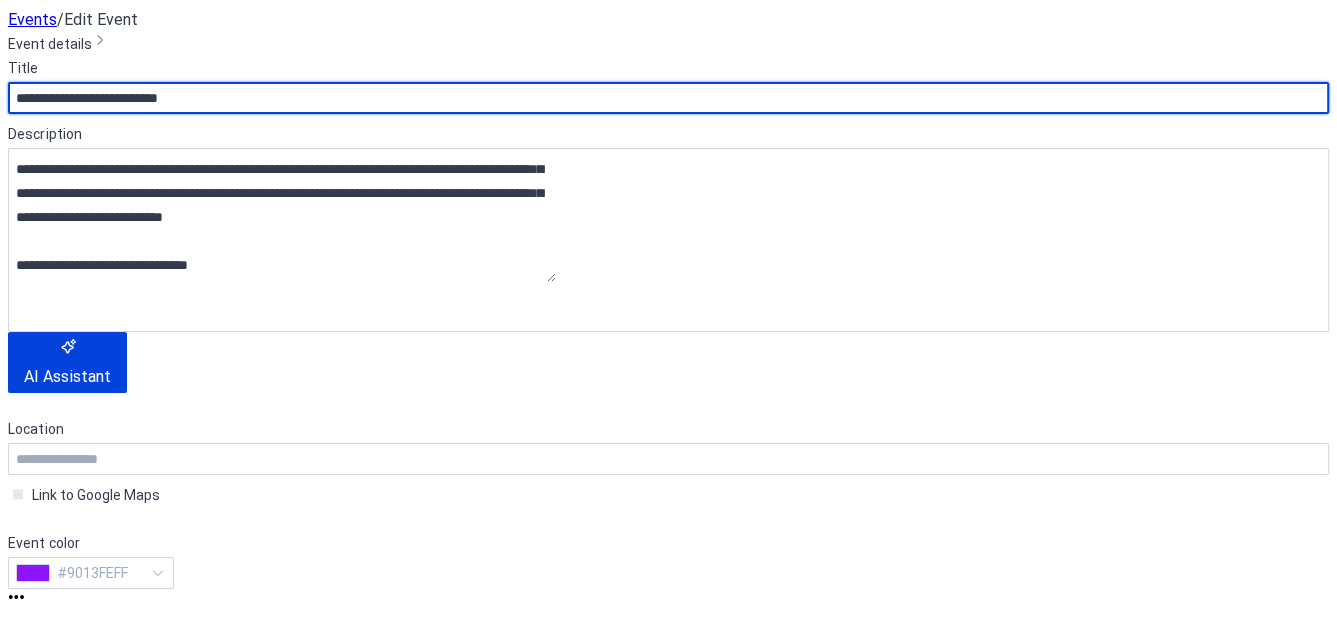 click on "**********" at bounding box center [668, 98] 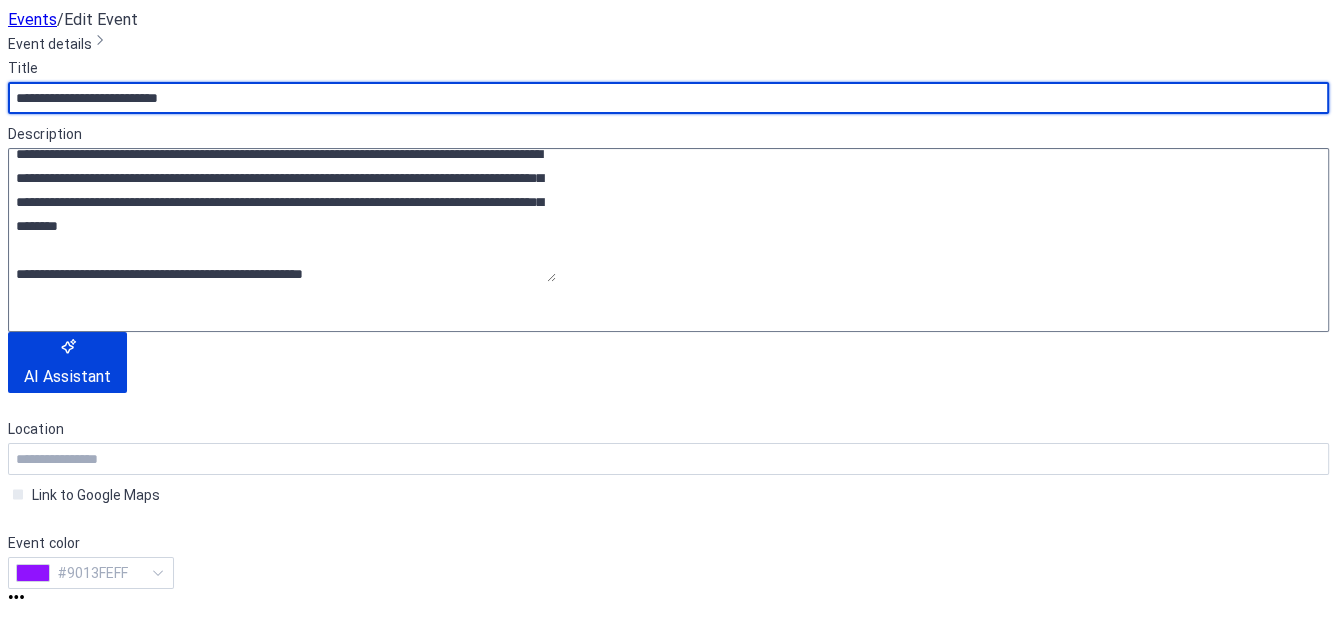 scroll, scrollTop: 252, scrollLeft: 0, axis: vertical 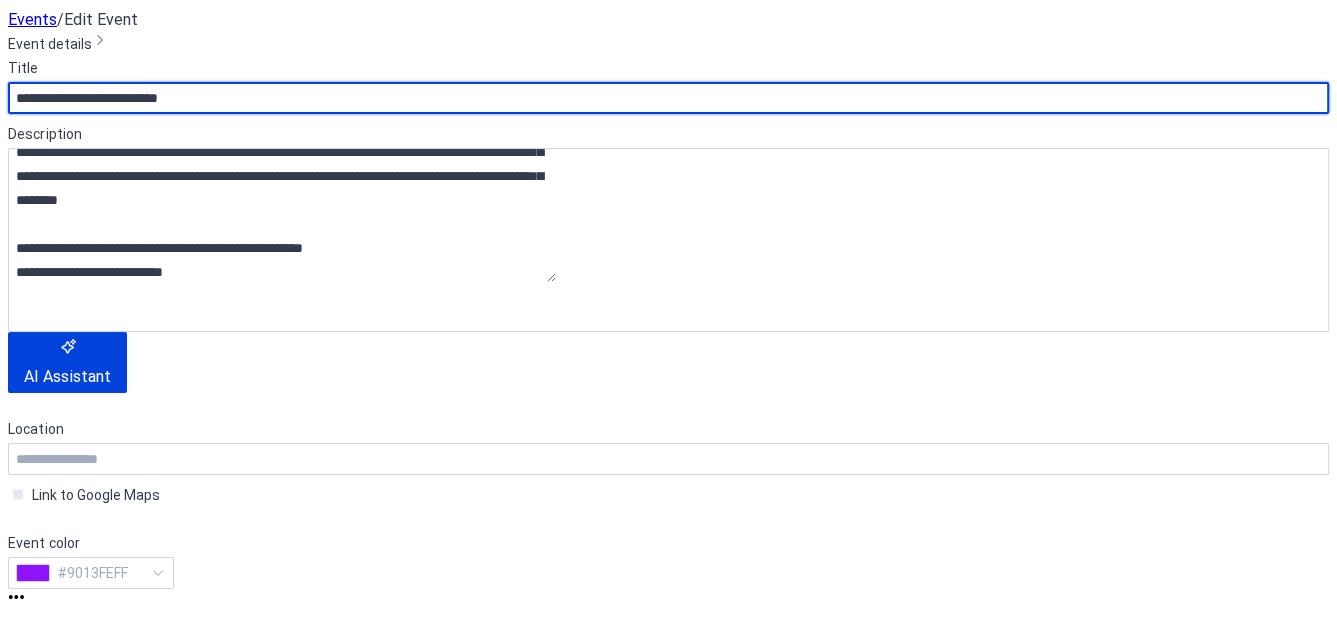 type on "**********" 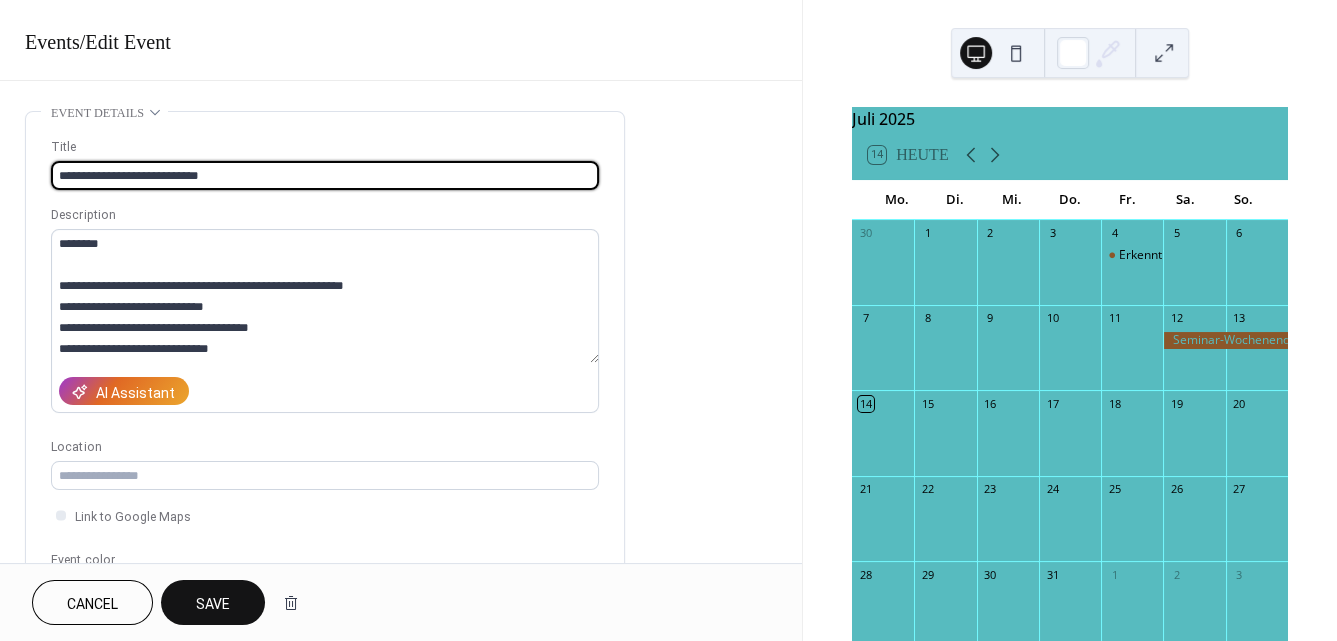 click on "Save" at bounding box center (213, 604) 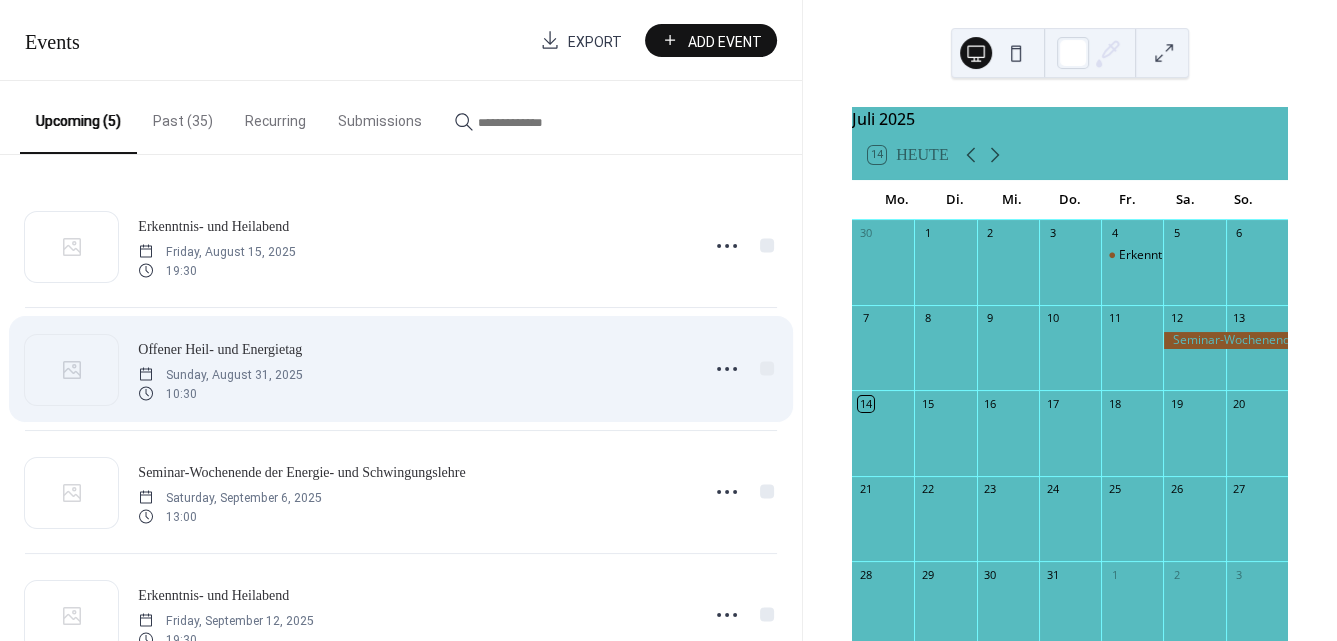 click on "Offener Heil- und Energietag" at bounding box center [220, 349] 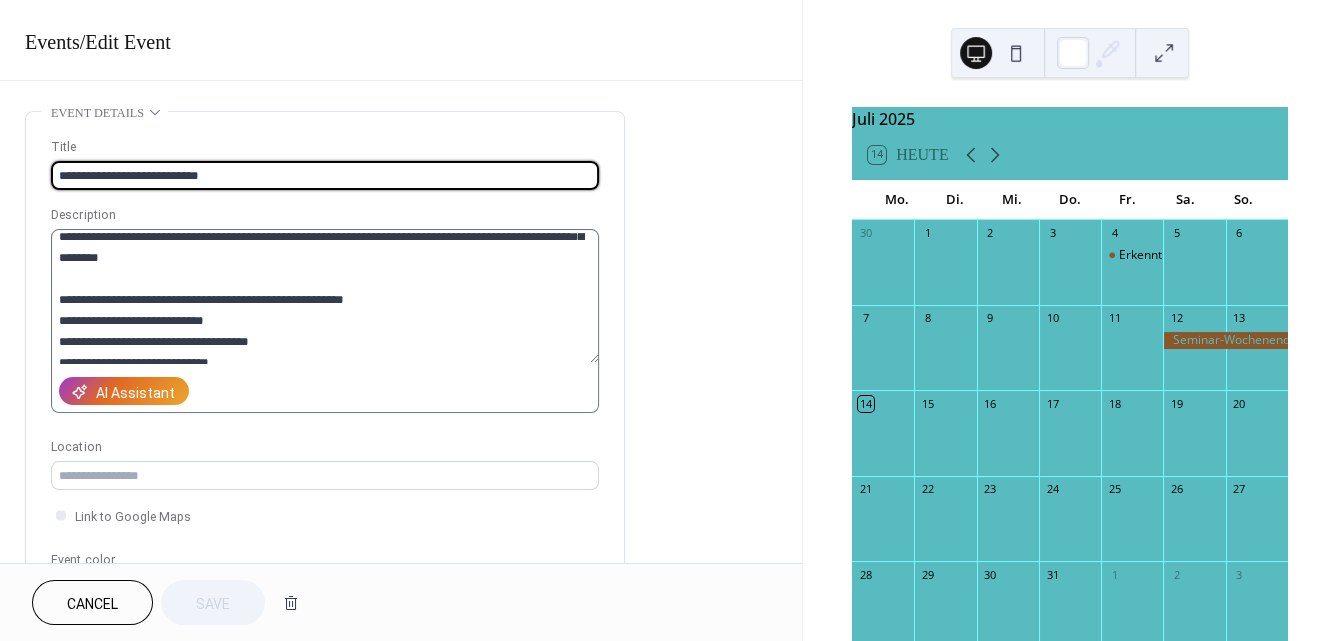 scroll, scrollTop: 252, scrollLeft: 0, axis: vertical 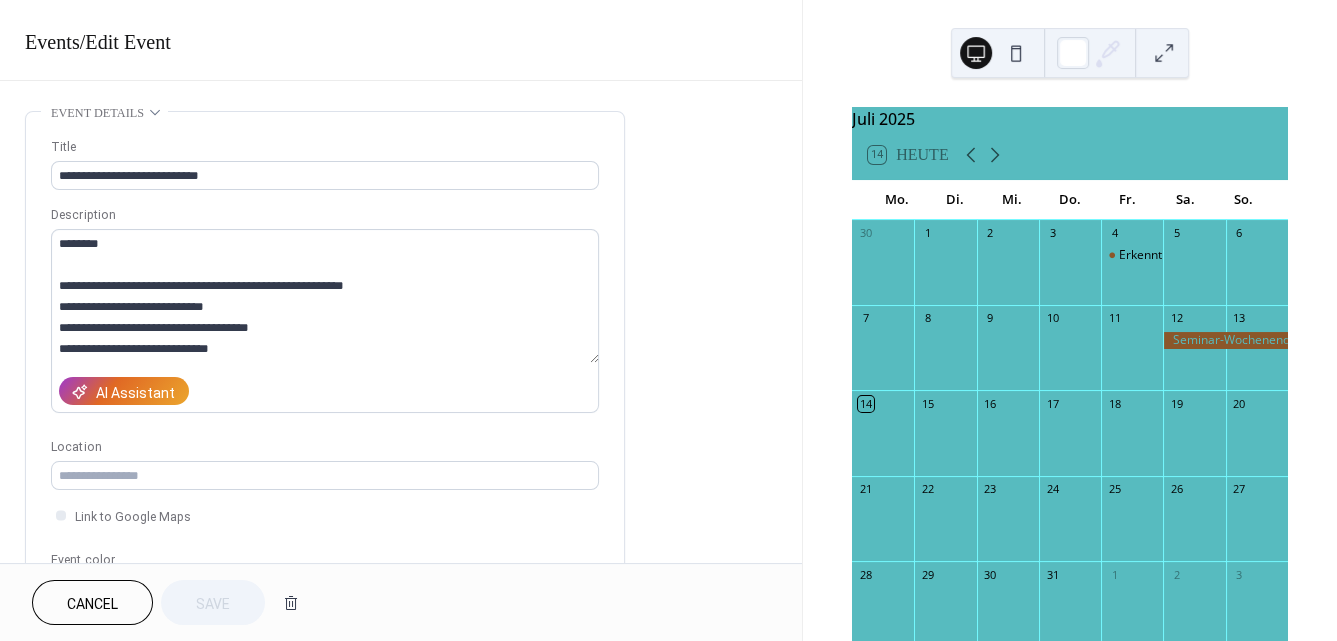 click on "Cancel Save" at bounding box center (170, 602) 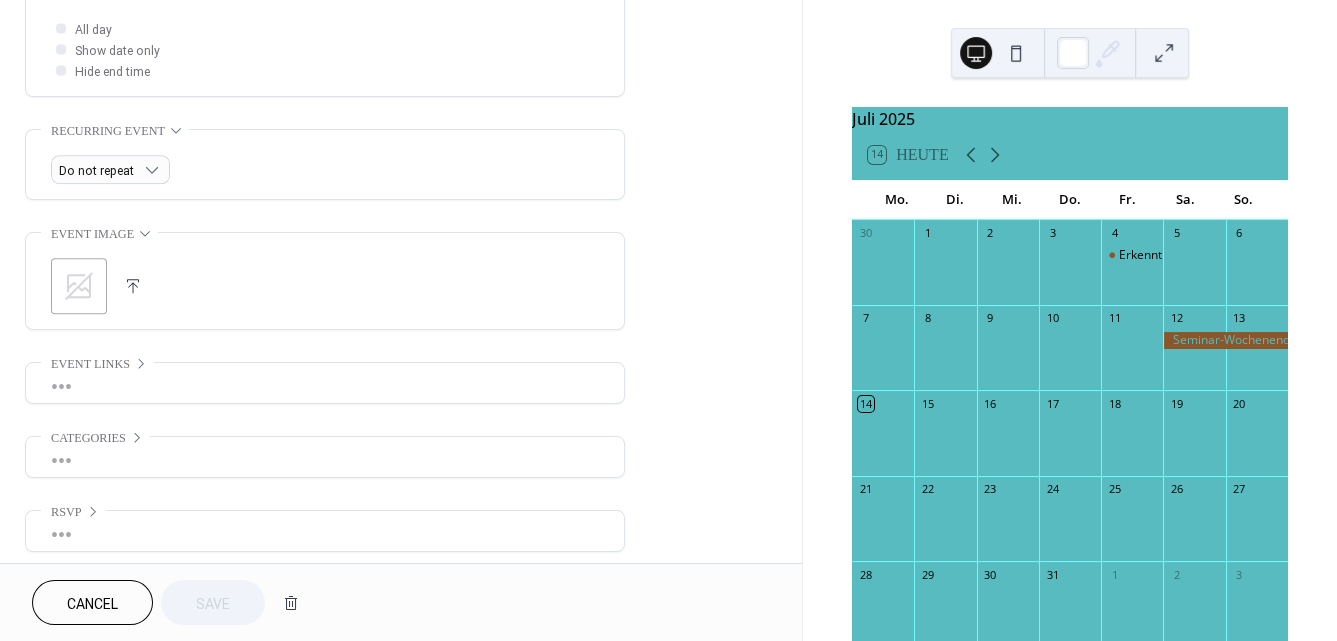 scroll, scrollTop: 766, scrollLeft: 0, axis: vertical 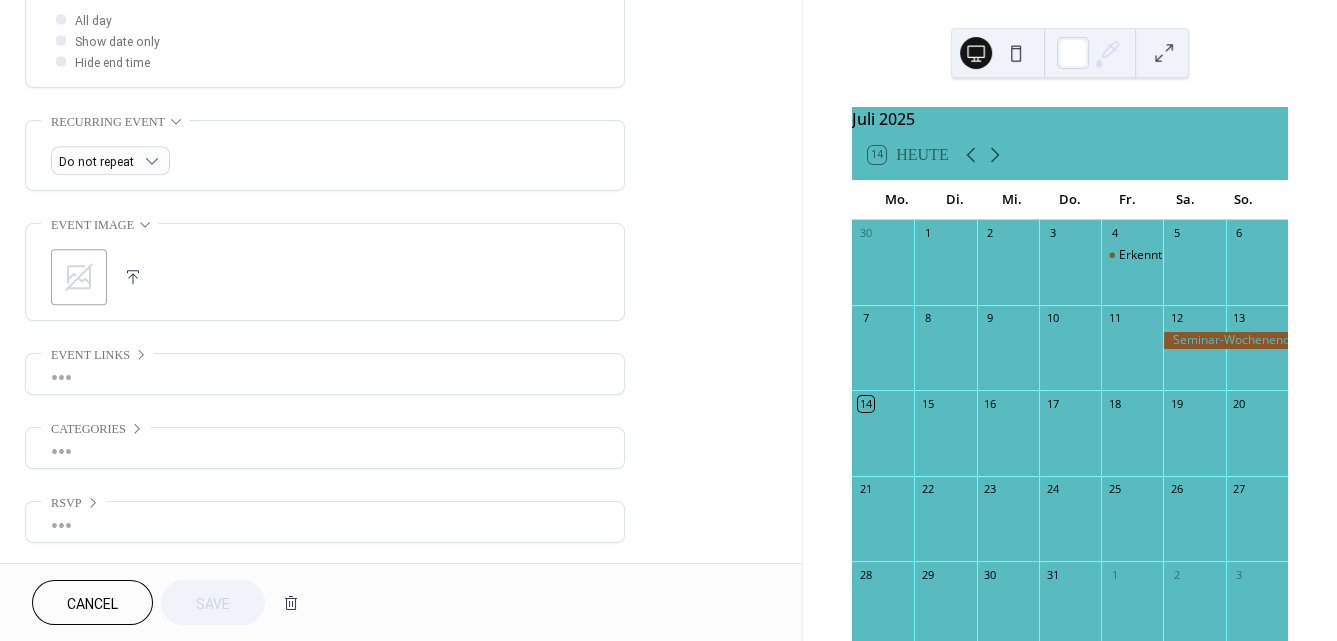 click on "•••" at bounding box center [325, 374] 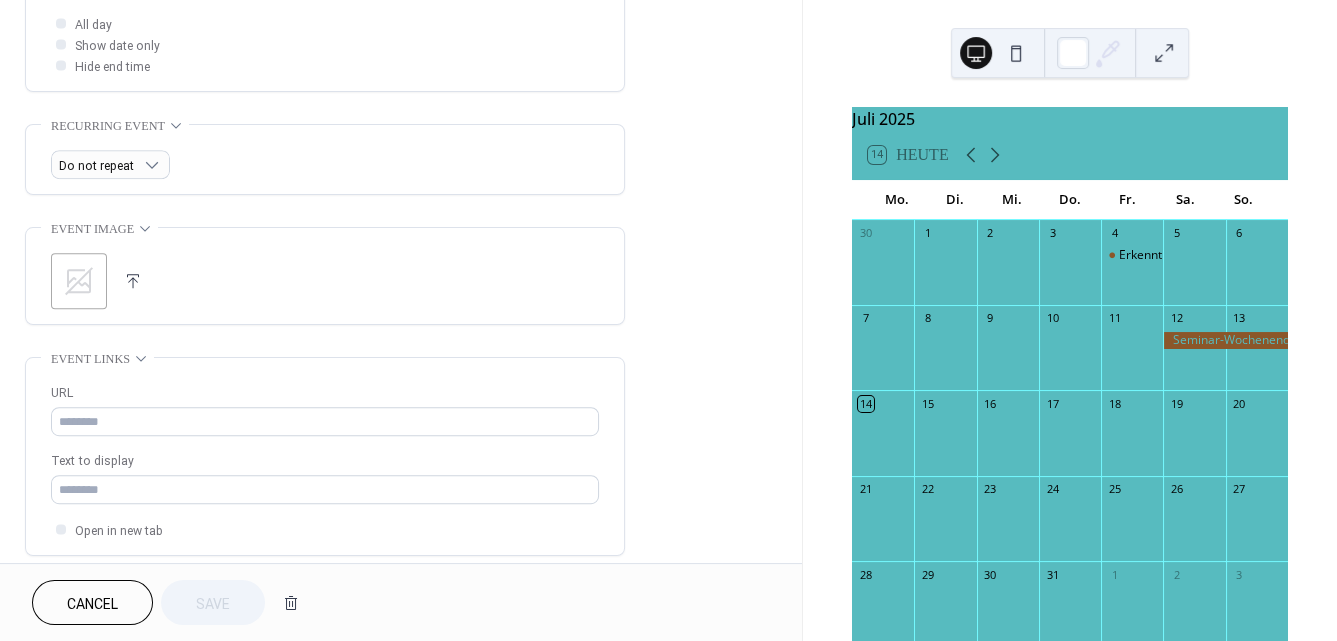 click on "Event links" at bounding box center [90, 359] 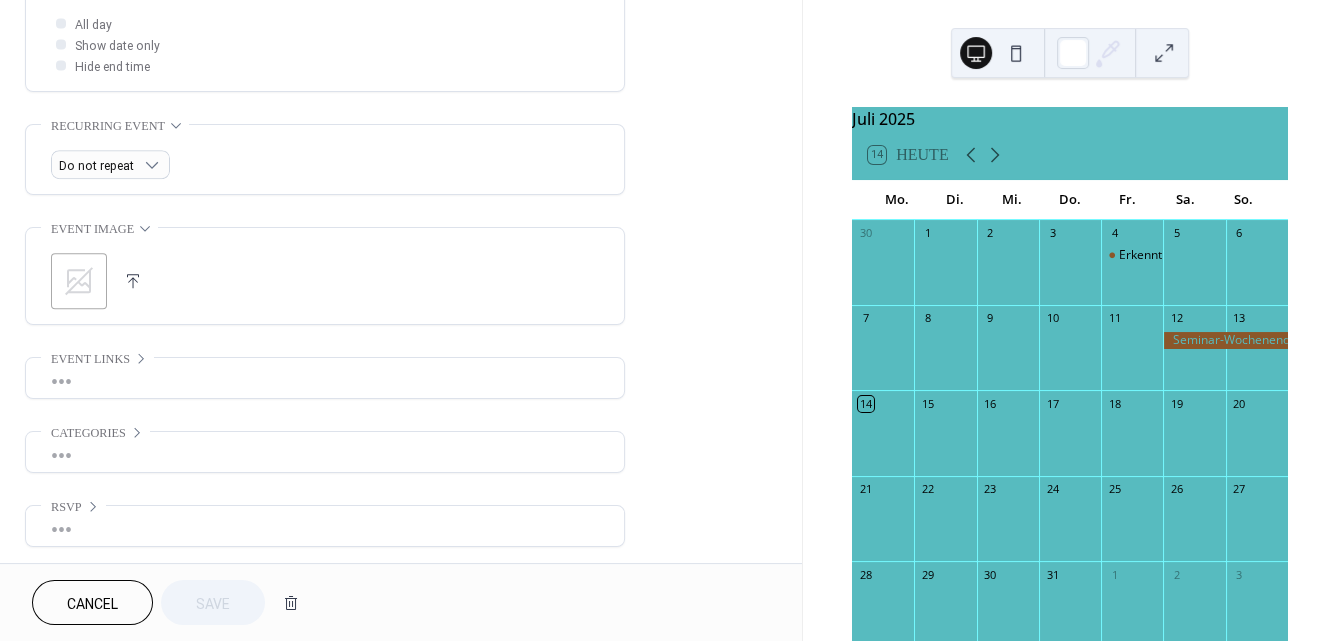 click on "•••" at bounding box center (325, 378) 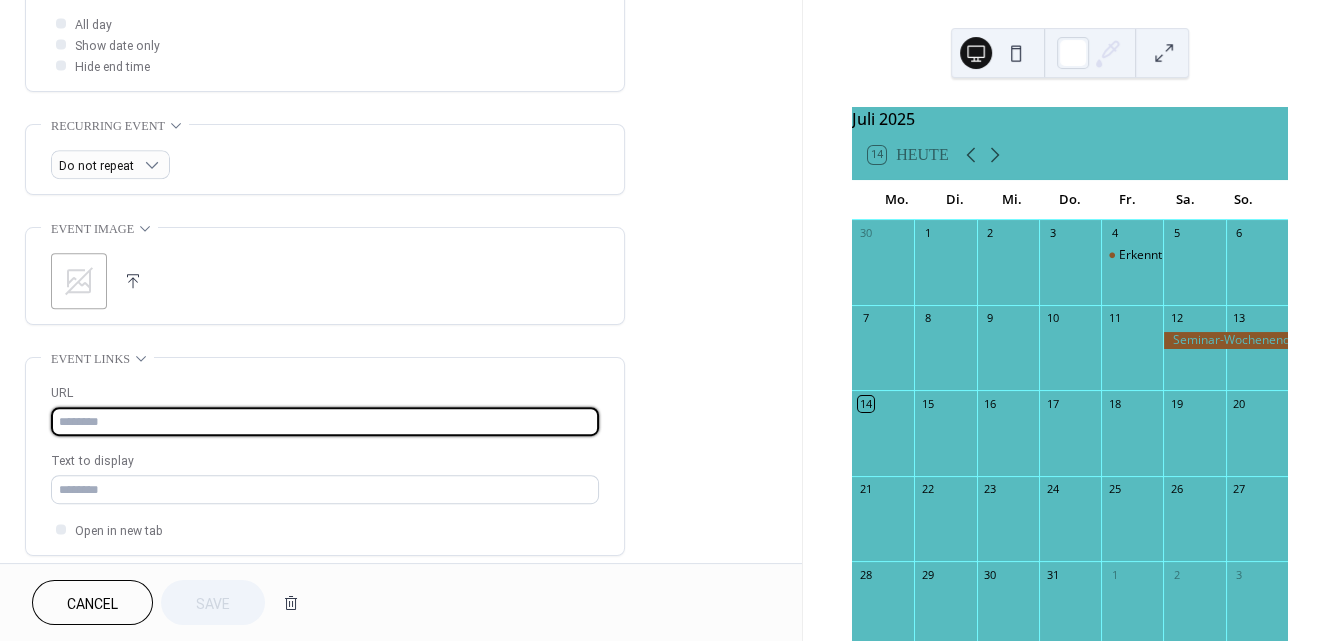 click at bounding box center [325, 421] 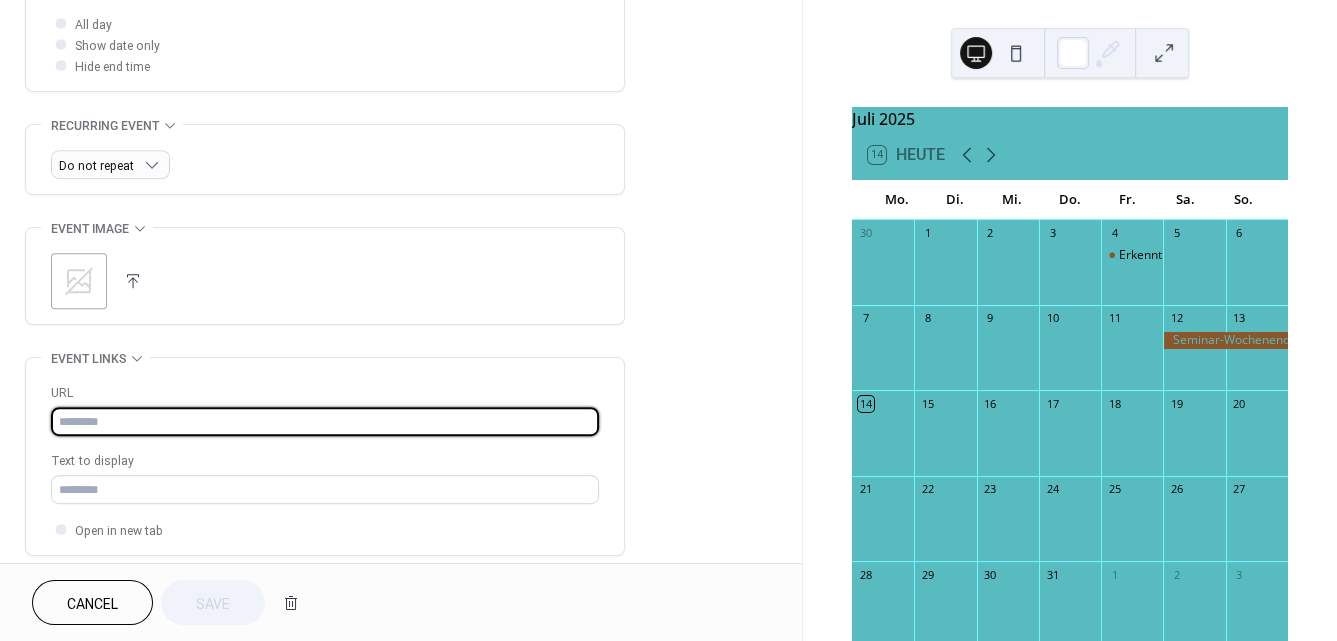 paste on "**********" 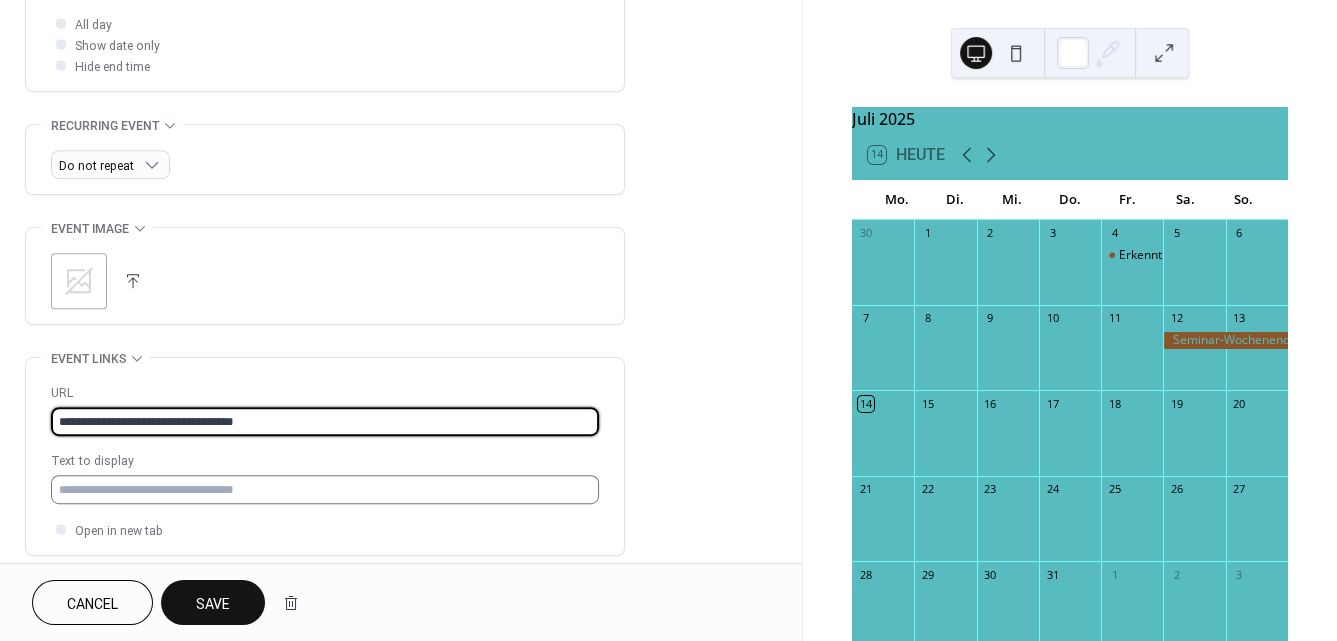 type on "**********" 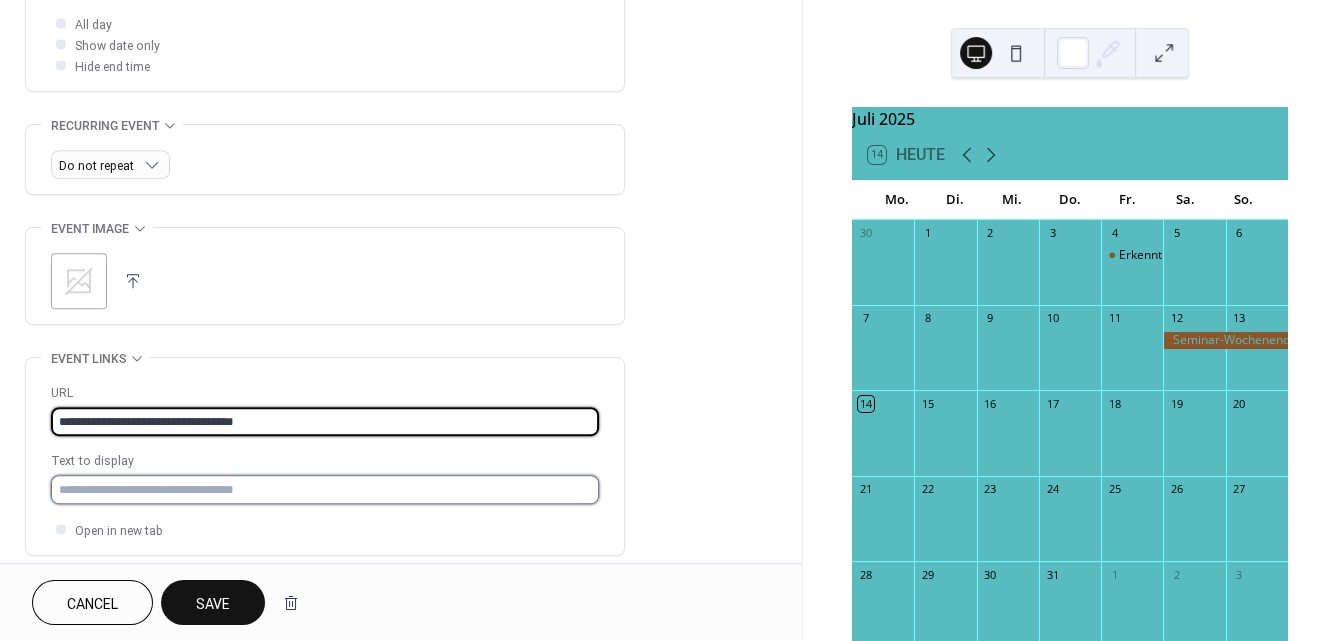 click at bounding box center [325, 489] 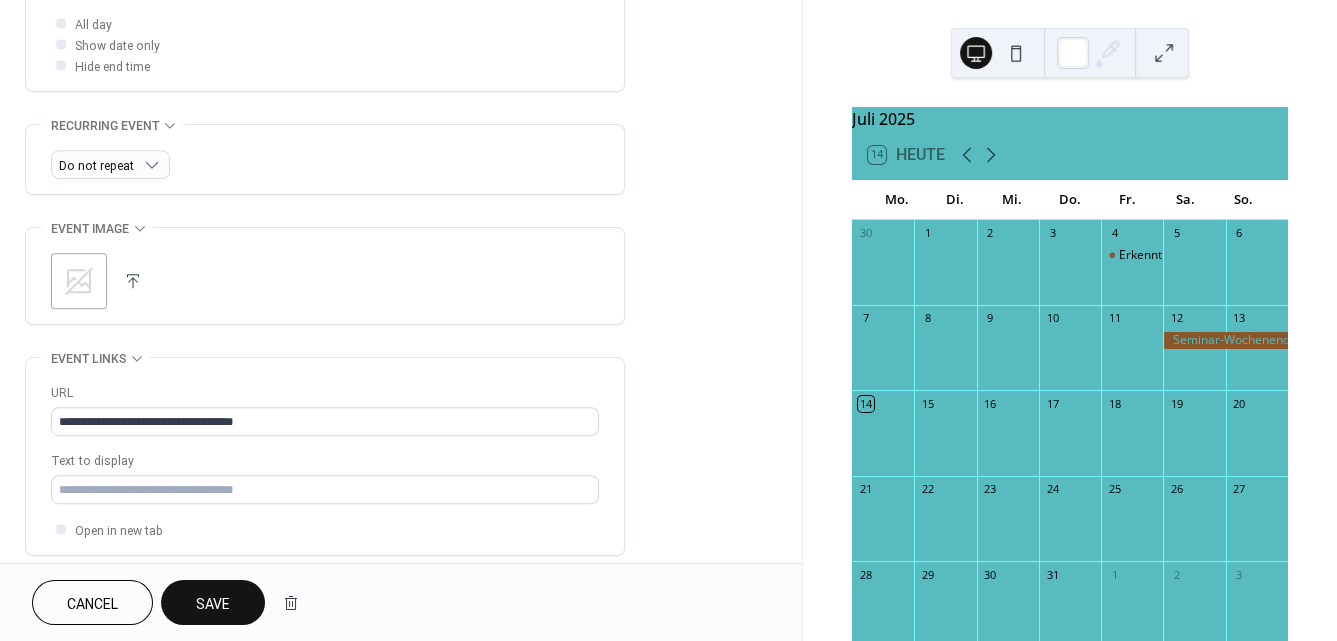 click on "Save" at bounding box center (213, 602) 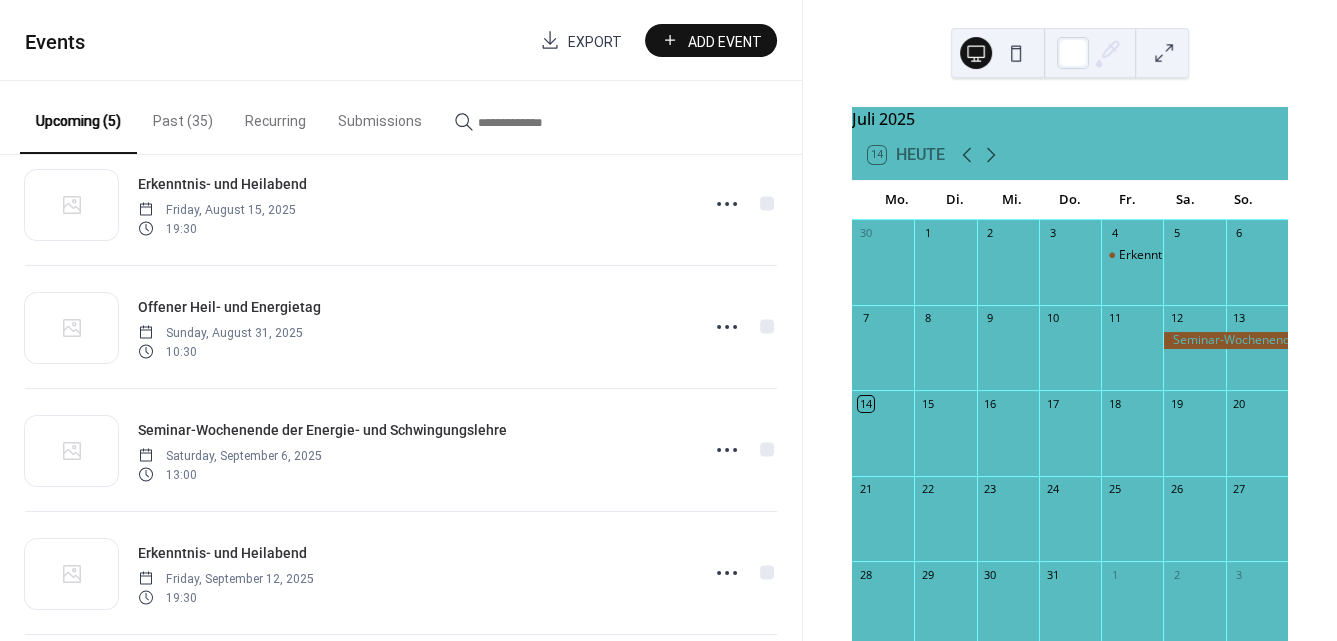 scroll, scrollTop: 0, scrollLeft: 0, axis: both 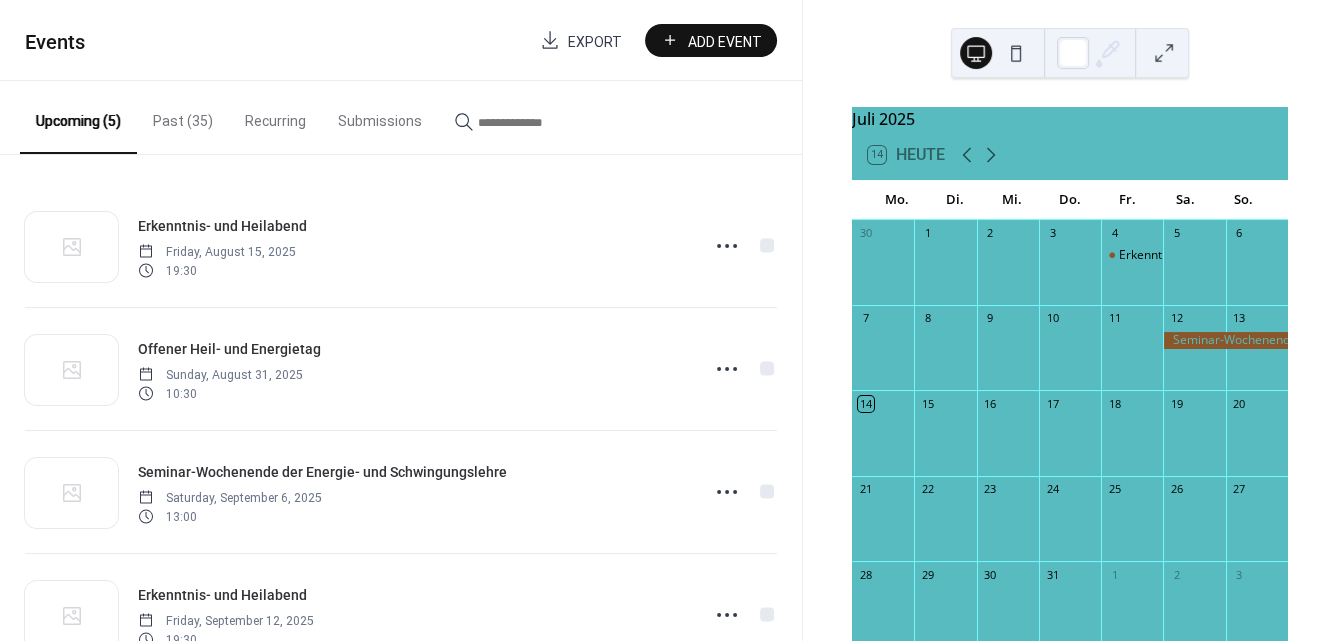 click on "Past (35)" at bounding box center (183, 116) 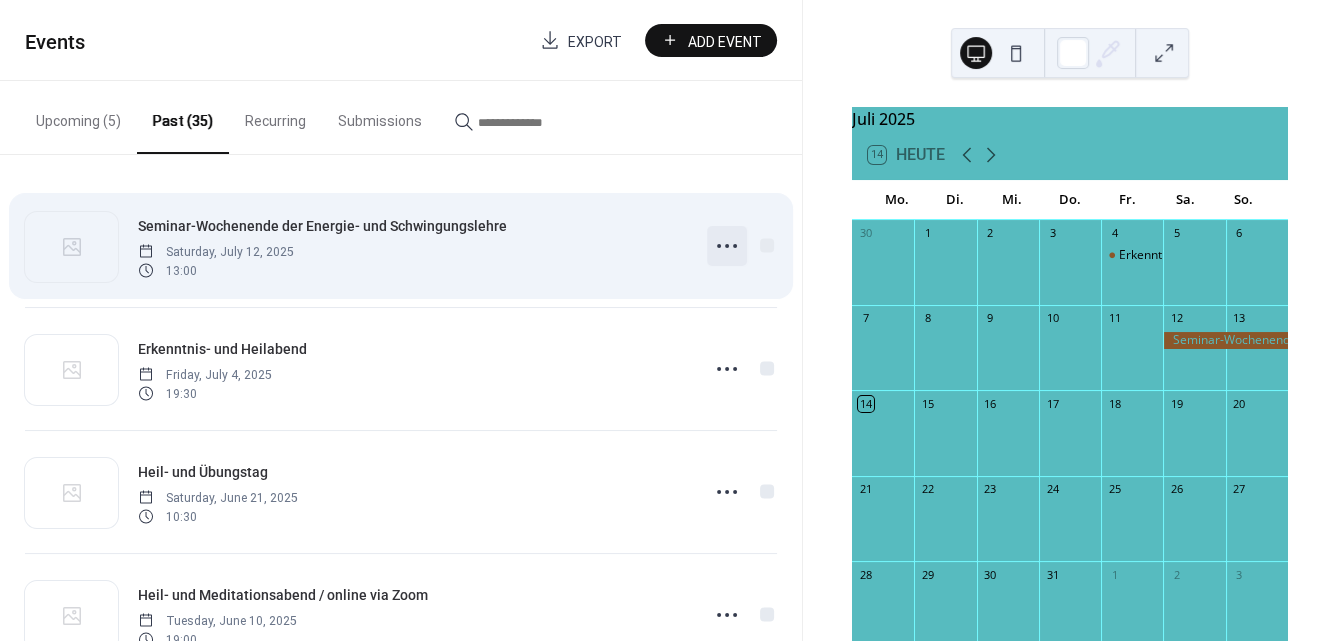 click 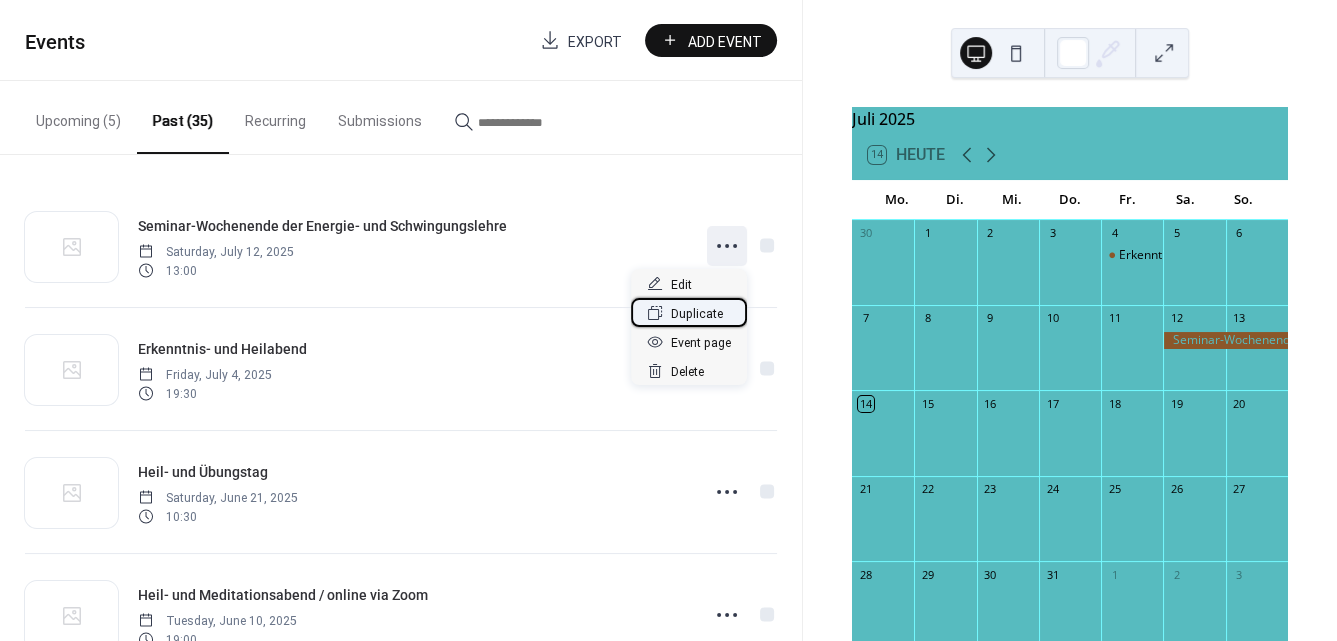 click on "Duplicate" at bounding box center [697, 314] 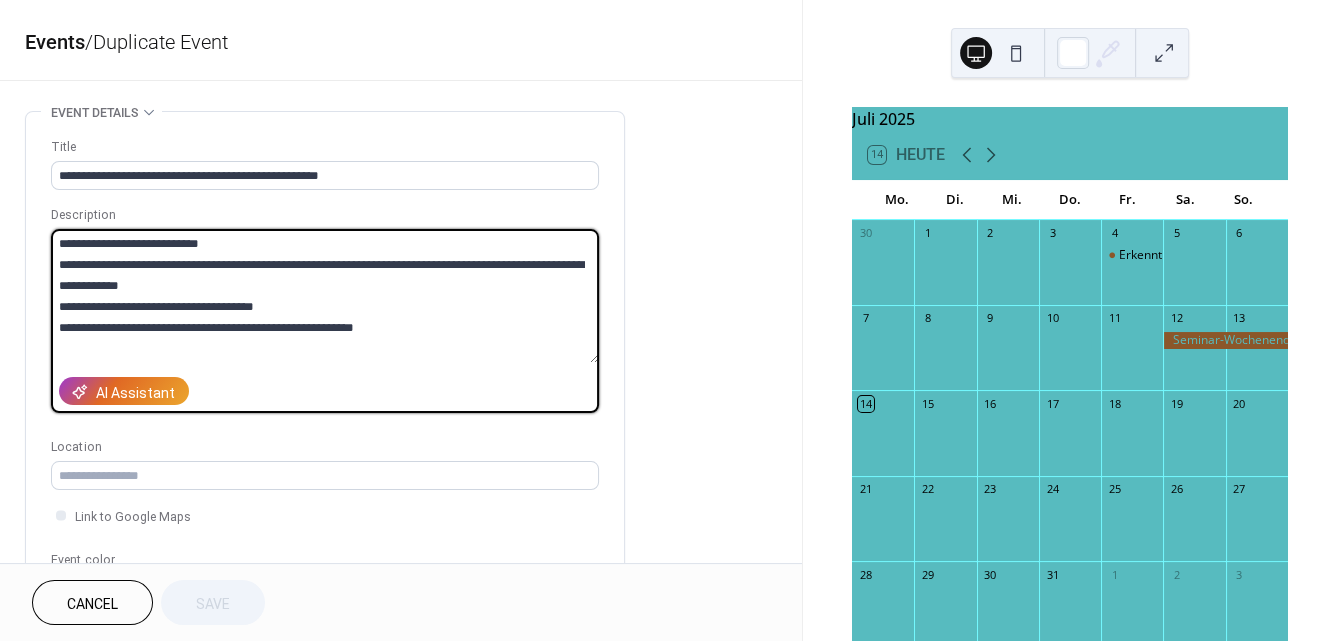 drag, startPoint x: 214, startPoint y: 307, endPoint x: 201, endPoint y: 307, distance: 13 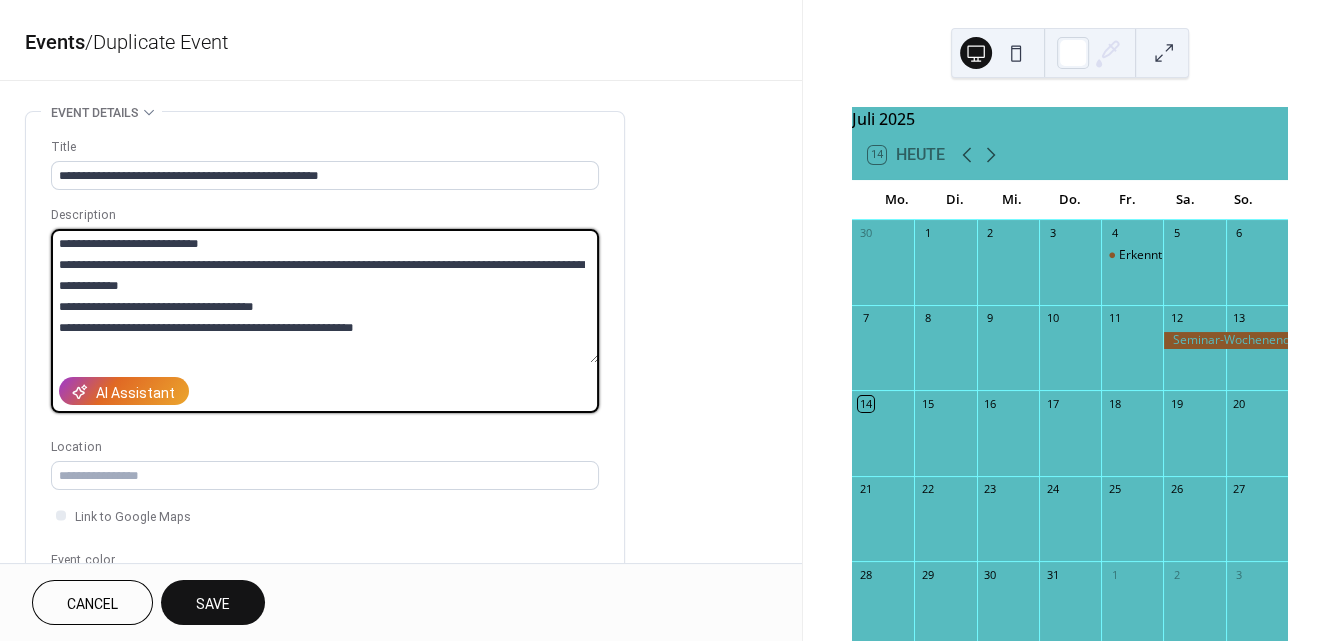 drag, startPoint x: 237, startPoint y: 303, endPoint x: 225, endPoint y: 306, distance: 12.369317 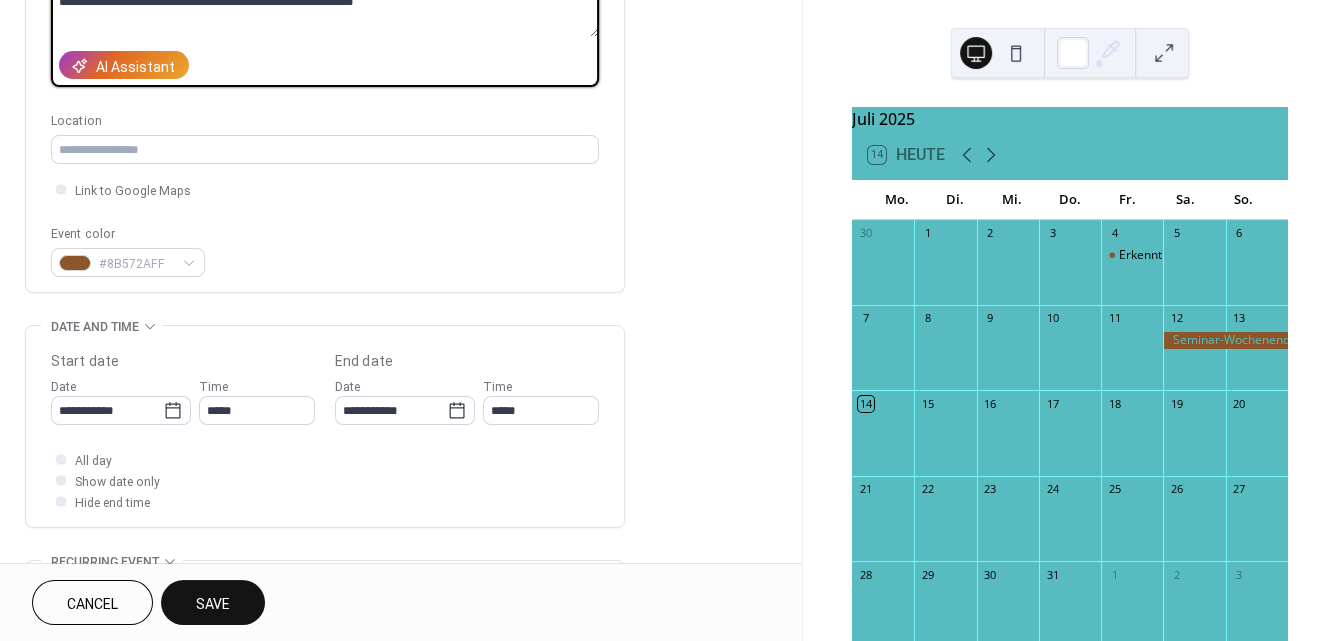 scroll, scrollTop: 403, scrollLeft: 0, axis: vertical 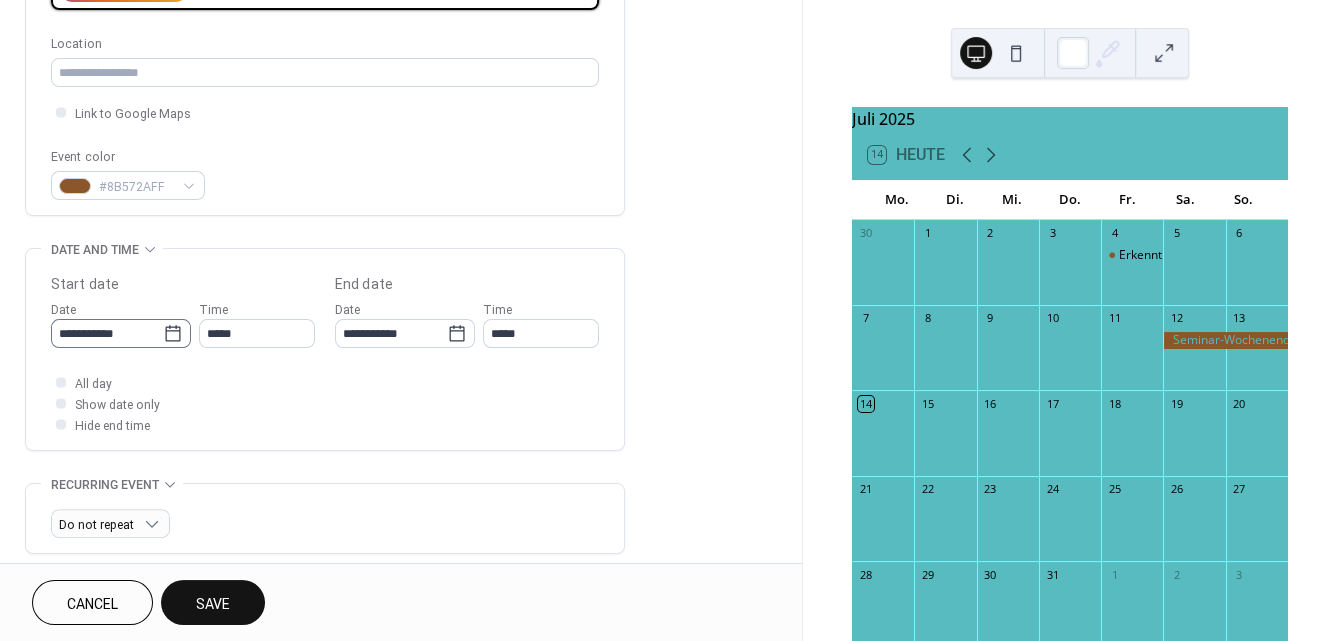 type on "**********" 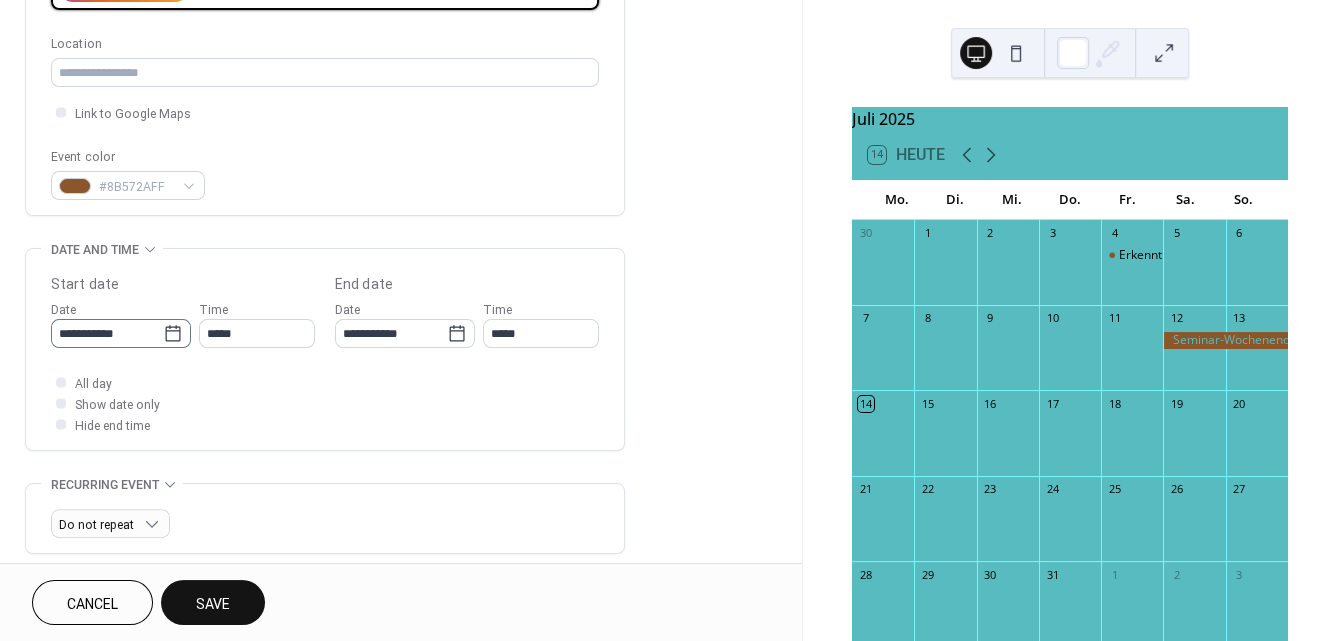click 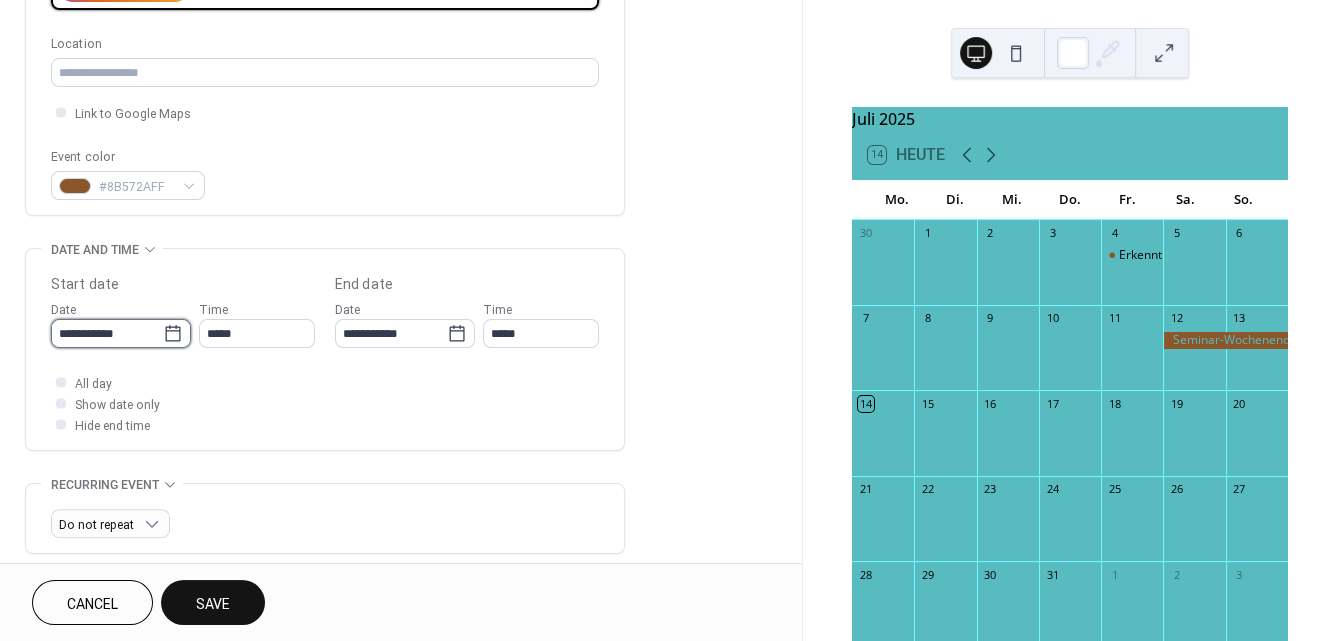 click on "**********" at bounding box center [107, 333] 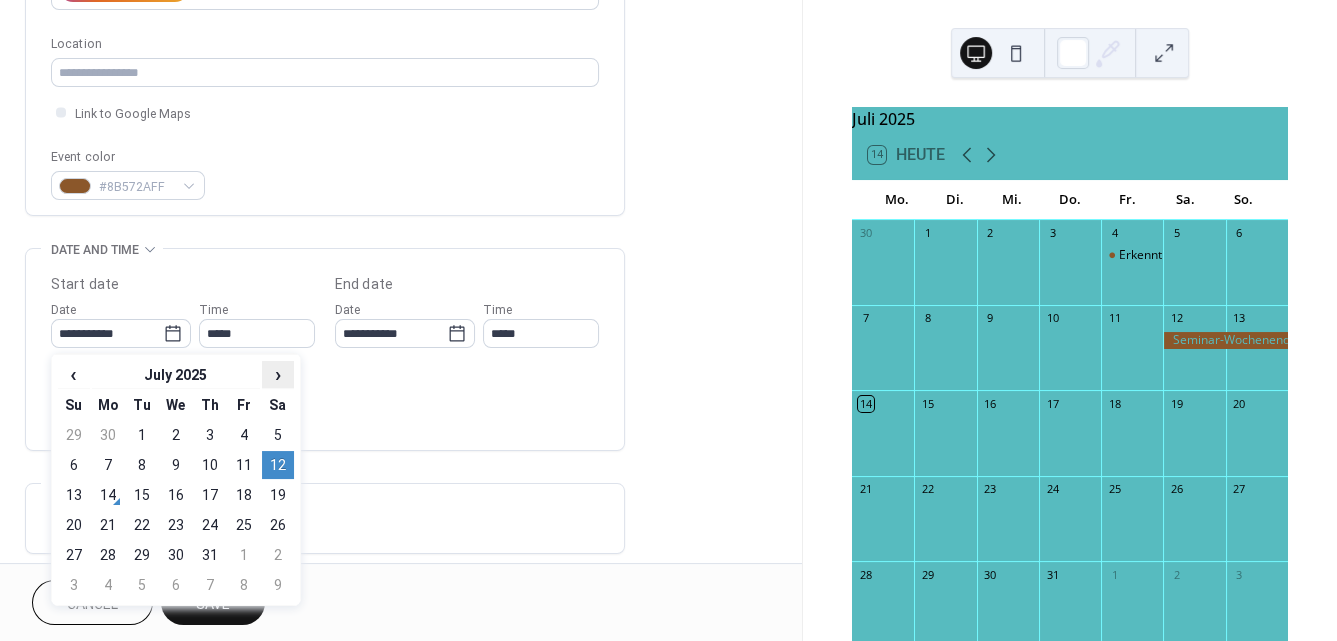 click on "›" at bounding box center [278, 374] 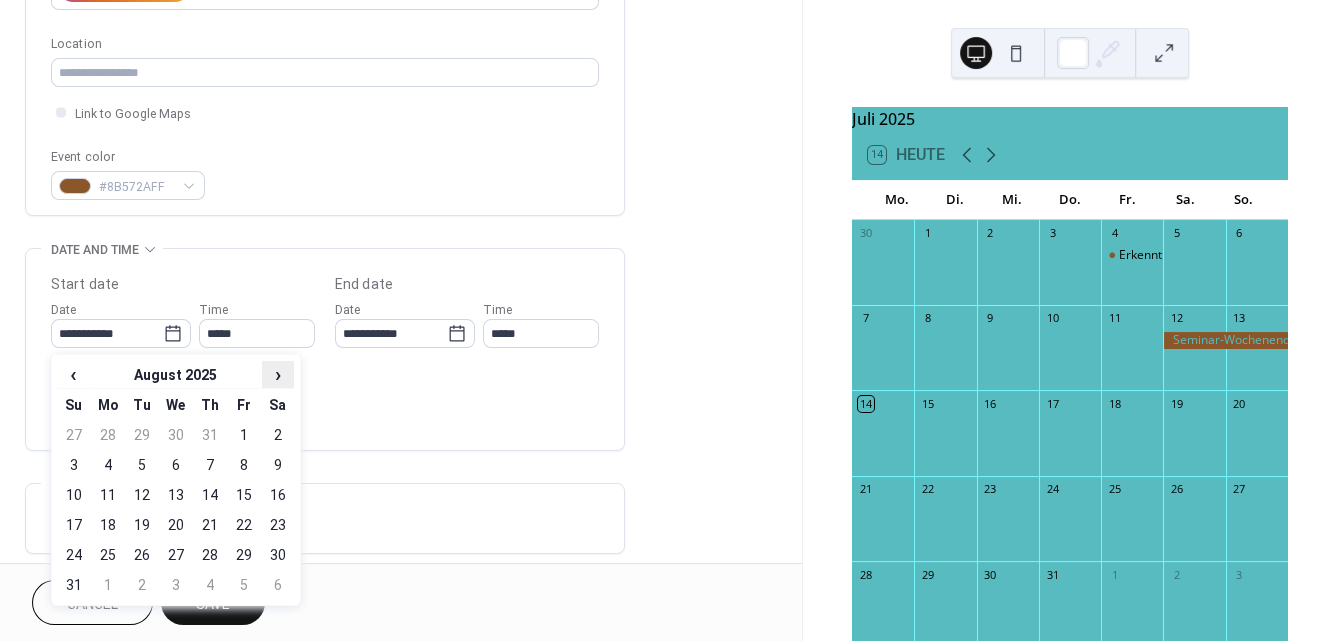 click on "›" at bounding box center (278, 374) 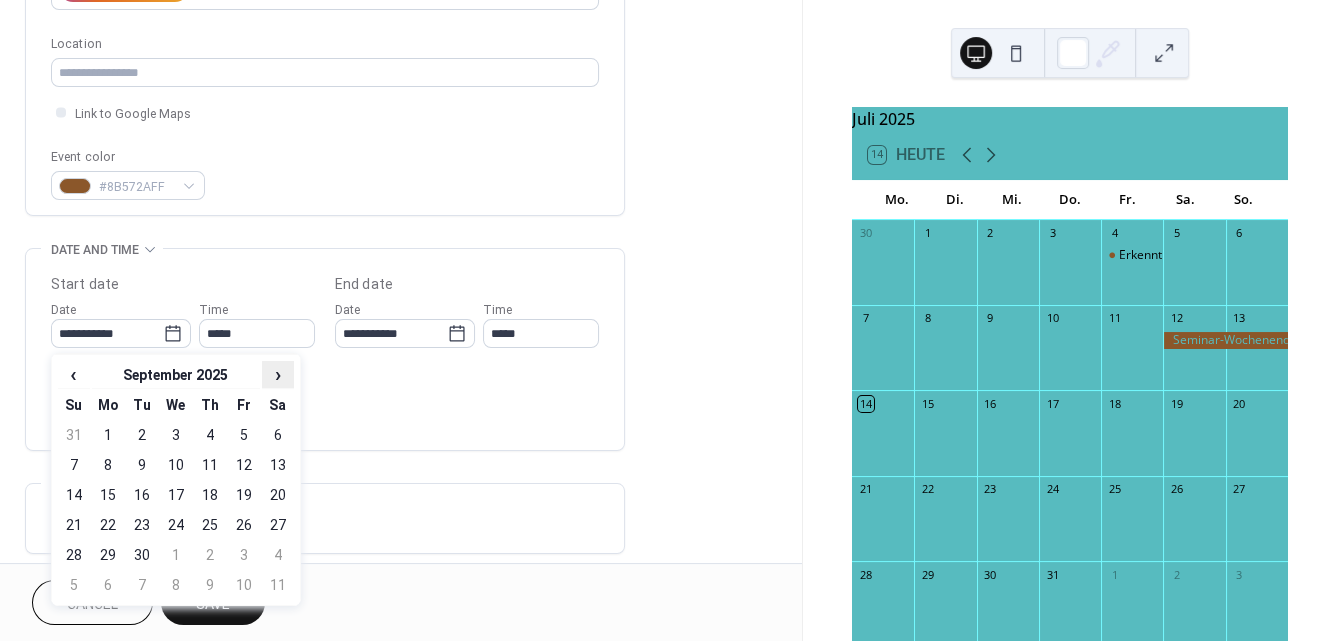 click on "›" at bounding box center [278, 374] 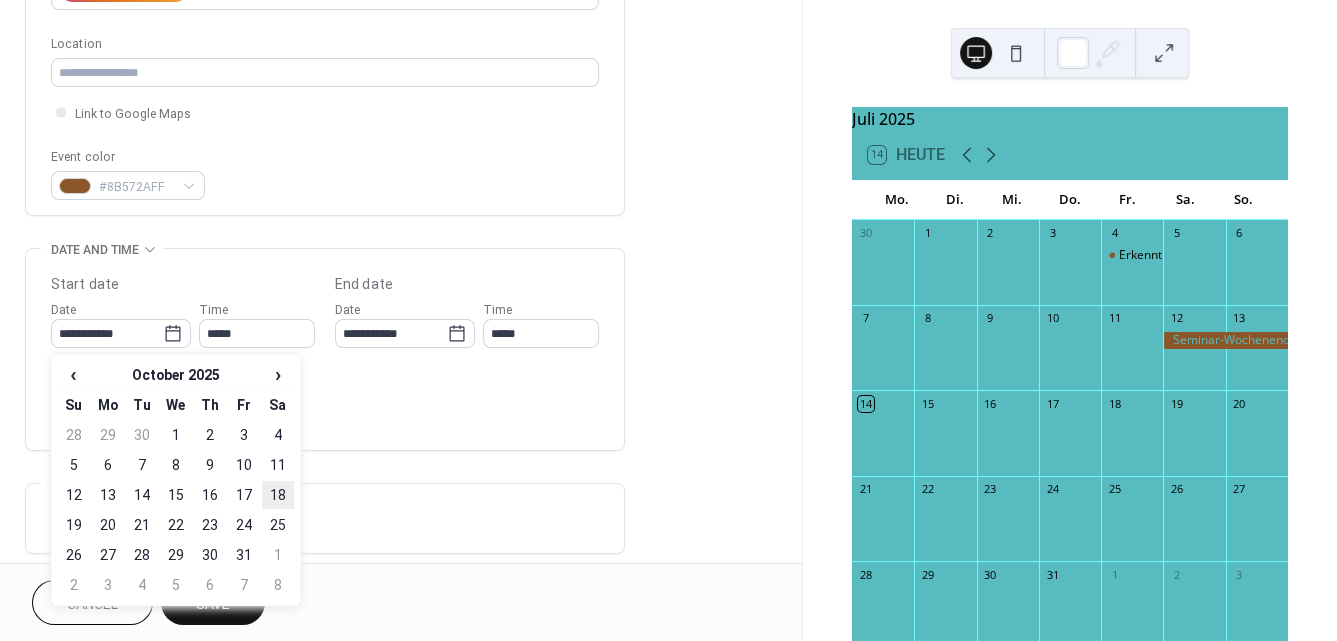 click on "18" at bounding box center [278, 495] 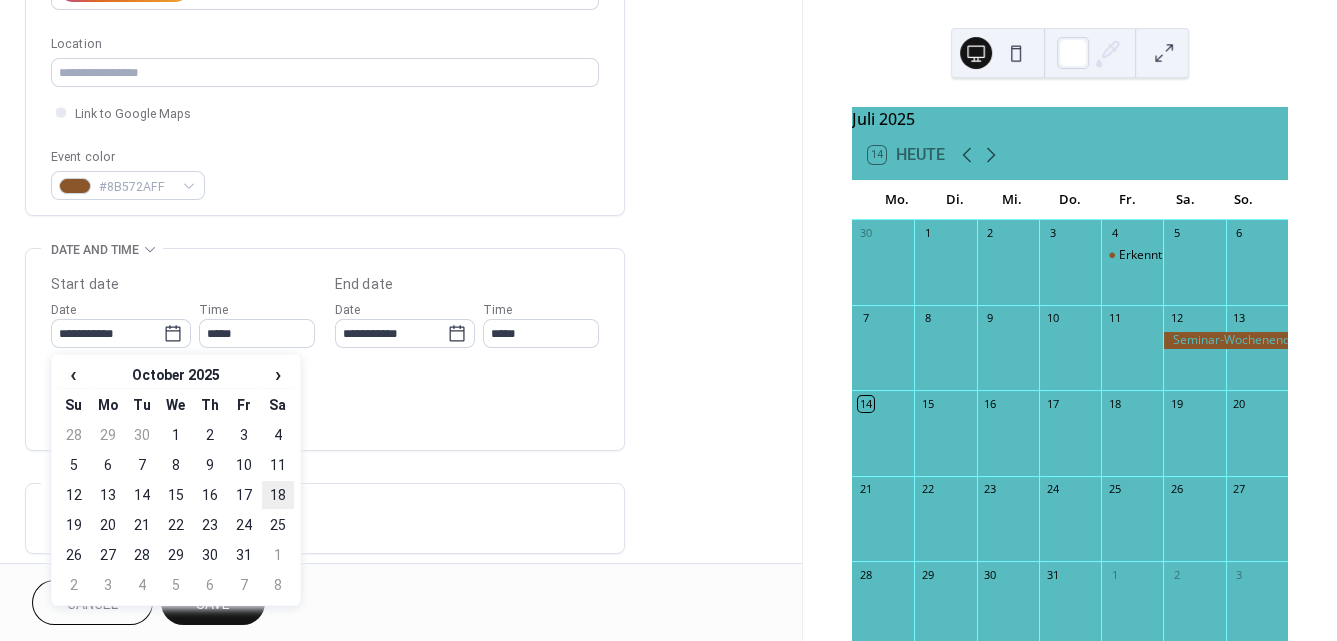 type on "**********" 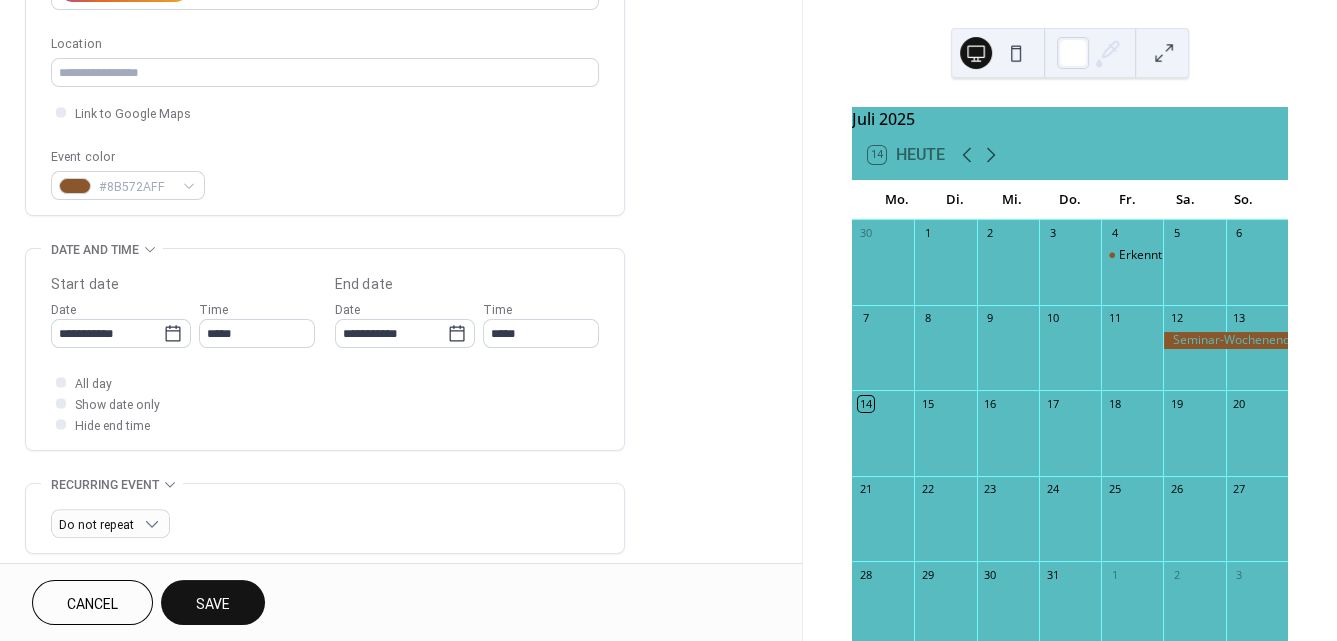 click on "Save" at bounding box center (213, 604) 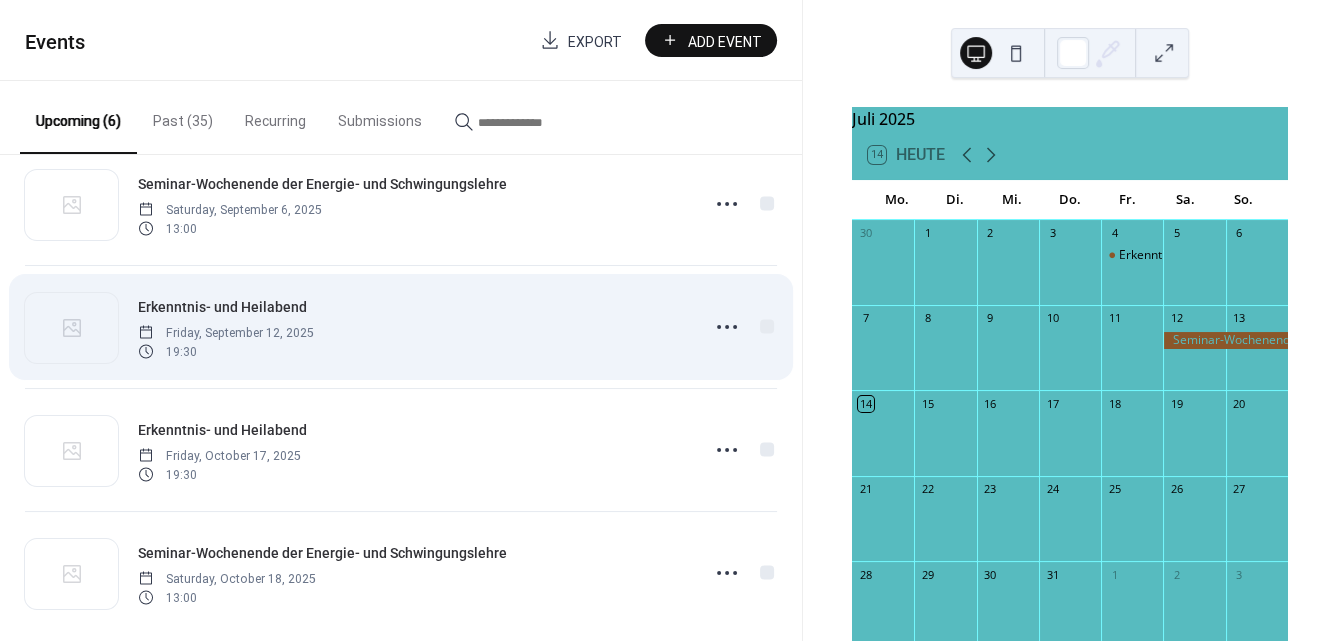 scroll, scrollTop: 310, scrollLeft: 0, axis: vertical 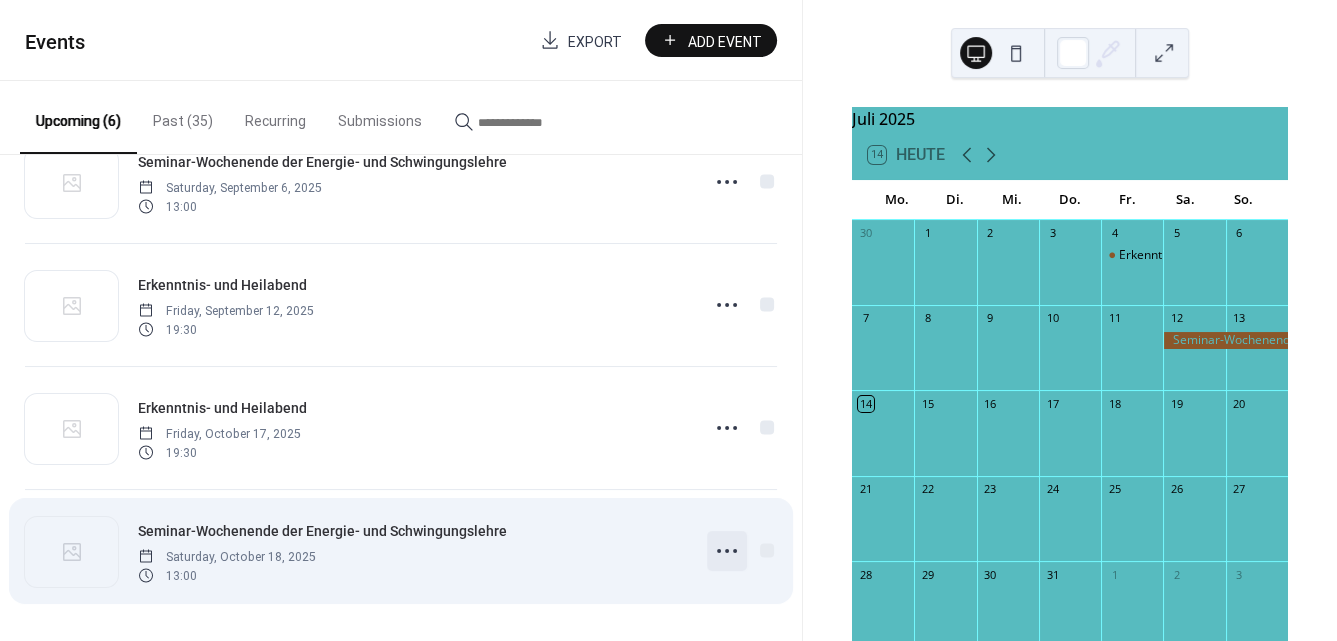 click 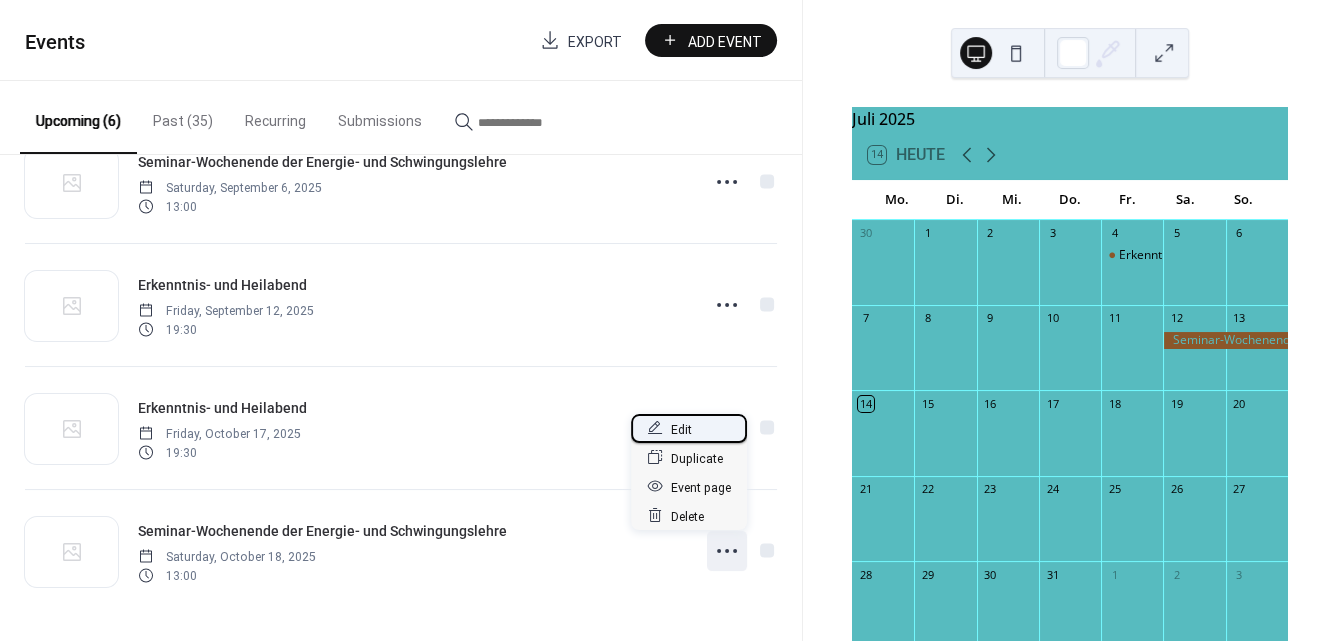 click on "Edit" at bounding box center [689, 428] 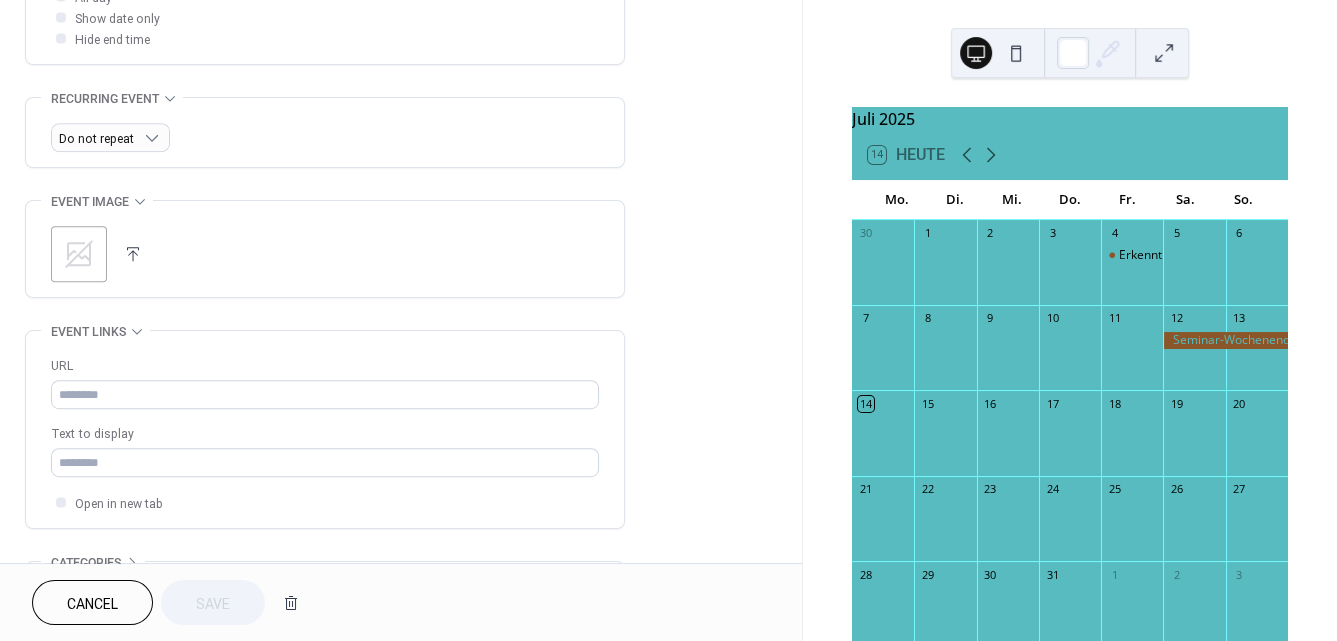 scroll, scrollTop: 806, scrollLeft: 0, axis: vertical 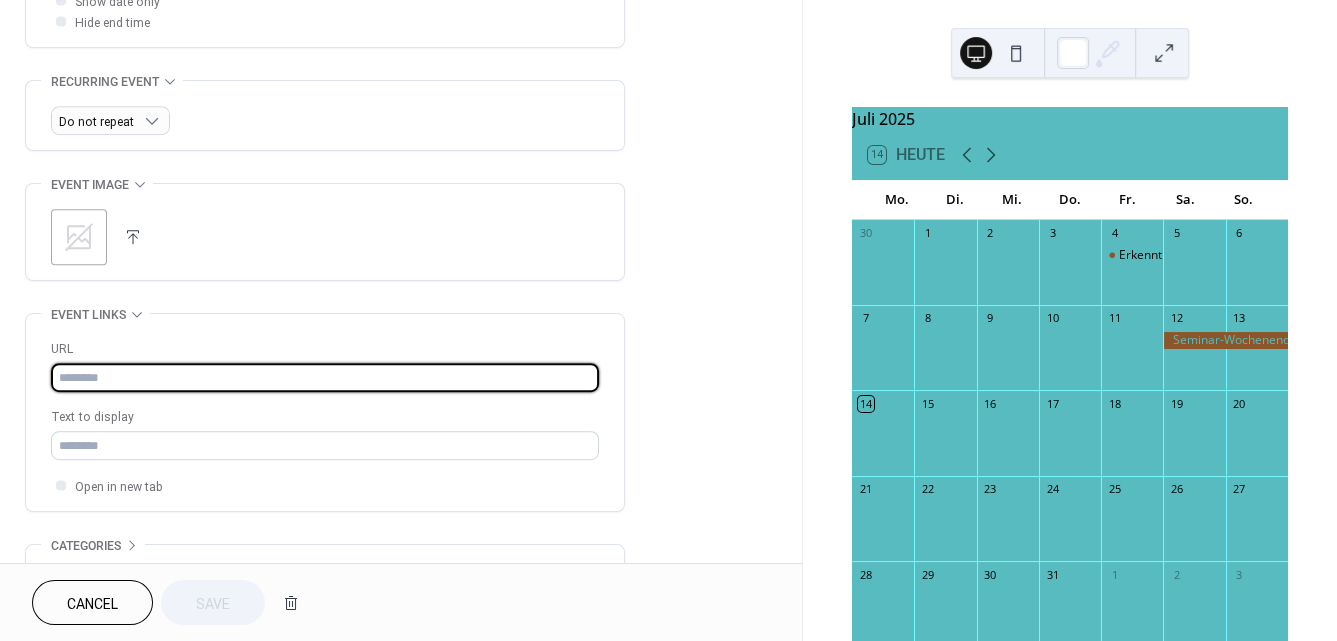 click at bounding box center [325, 377] 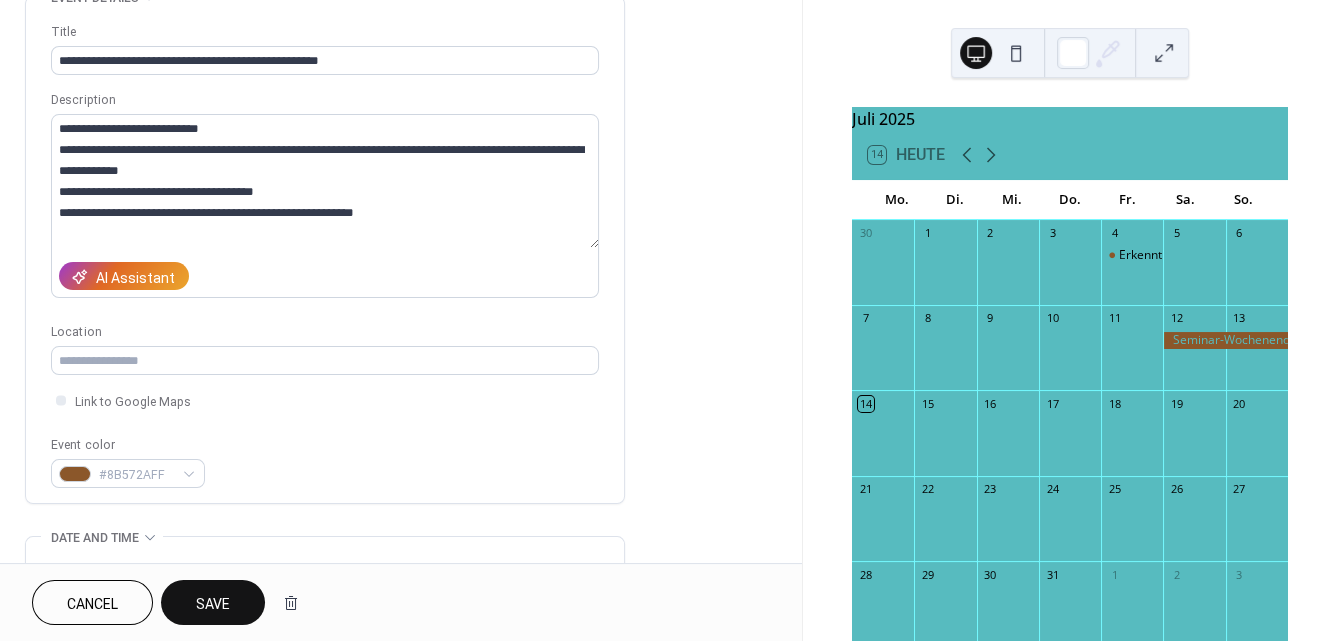 scroll, scrollTop: 0, scrollLeft: 0, axis: both 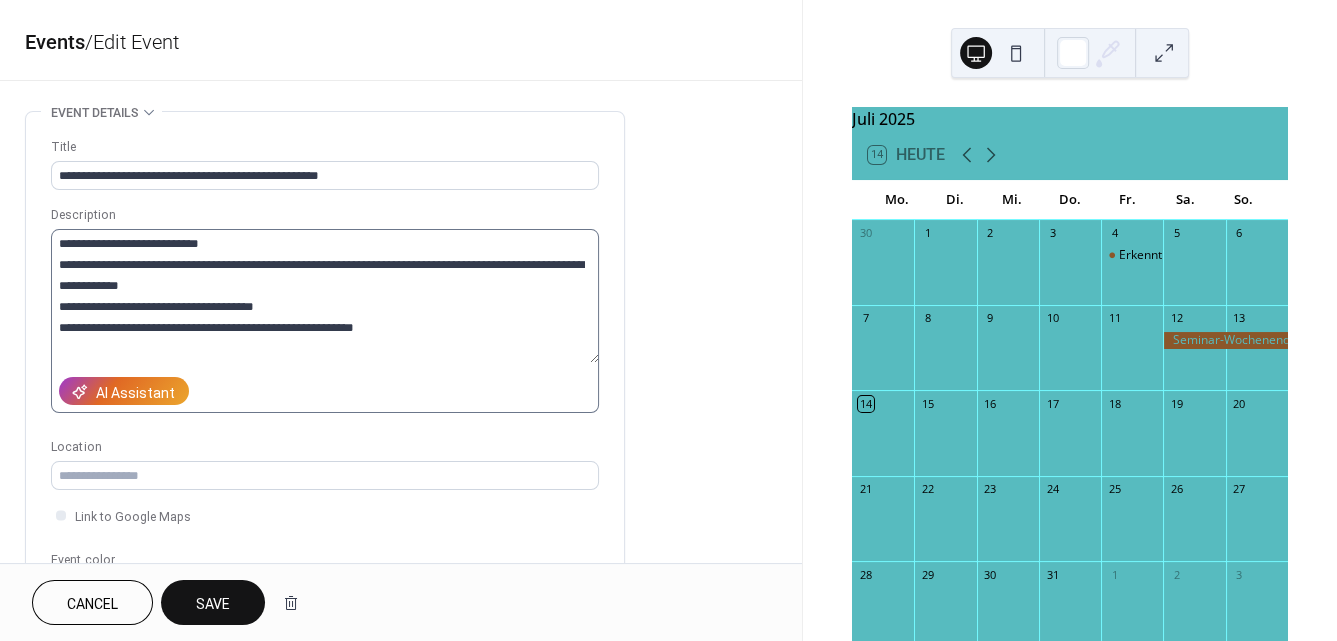 type on "**********" 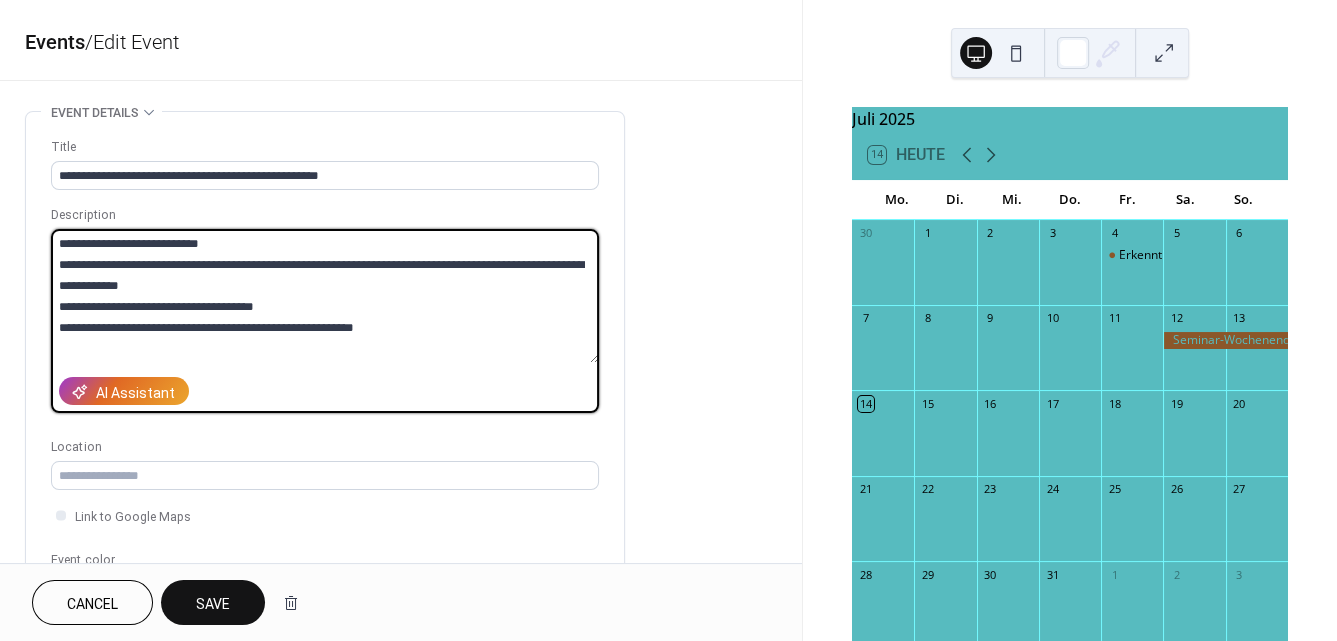 drag, startPoint x: 262, startPoint y: 306, endPoint x: 245, endPoint y: 306, distance: 17 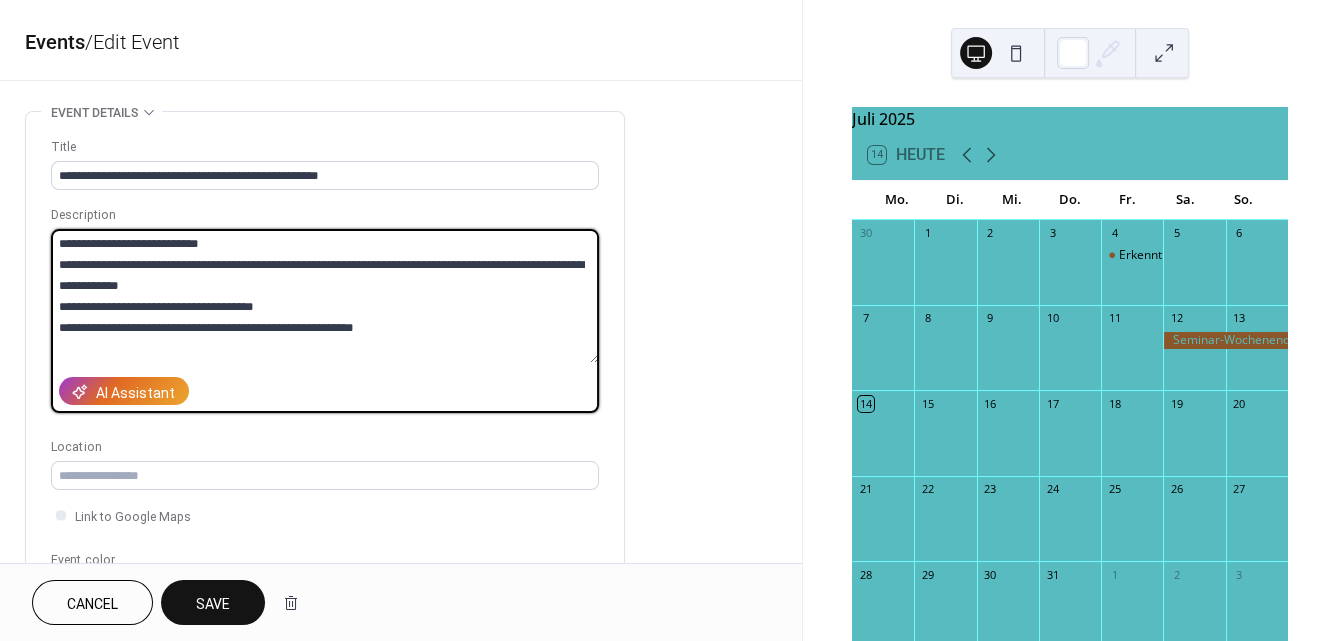 click on "**********" at bounding box center (325, 296) 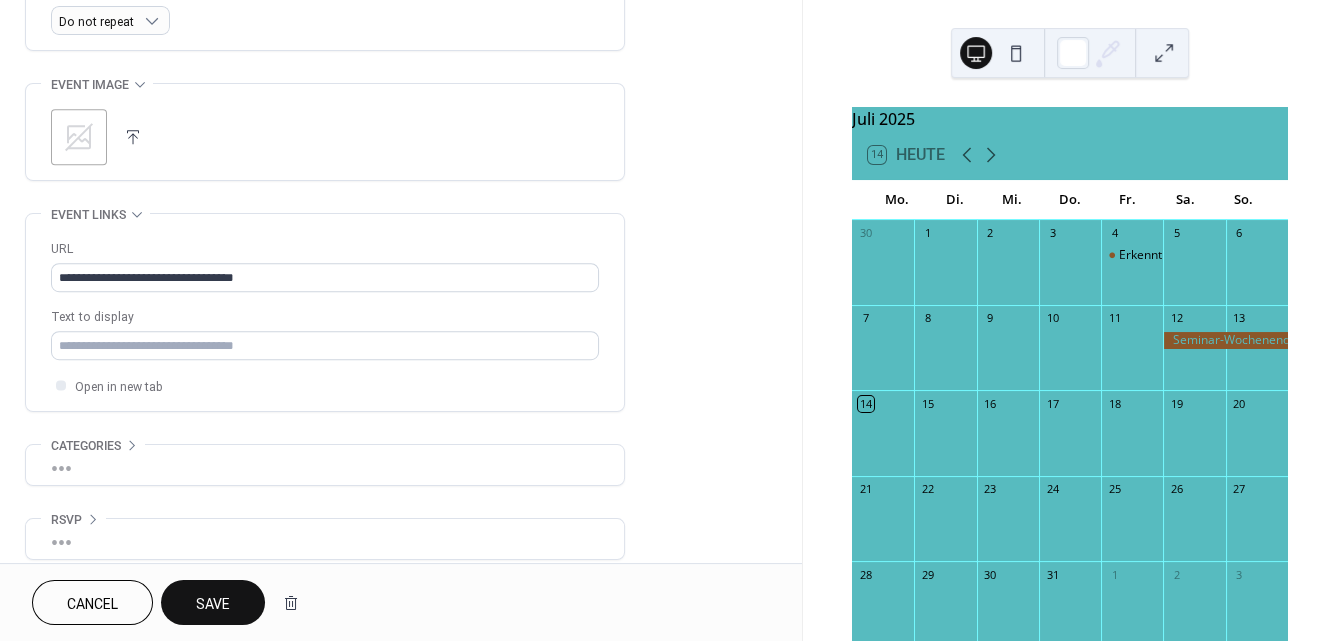 scroll, scrollTop: 922, scrollLeft: 0, axis: vertical 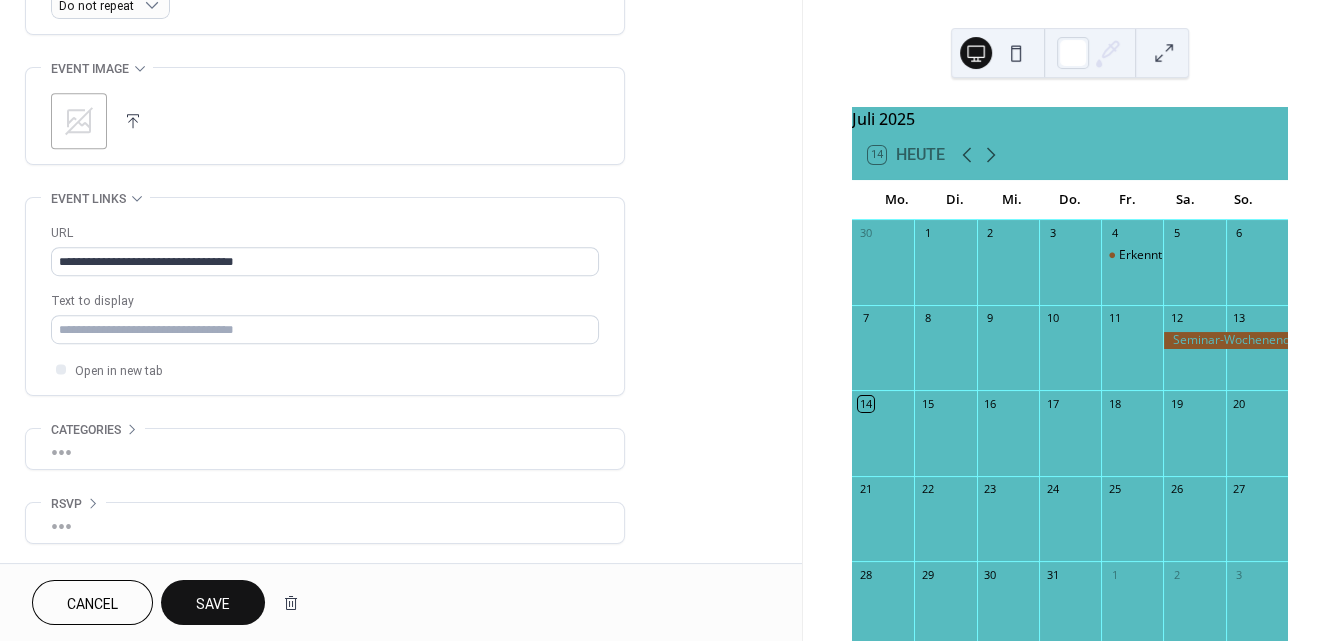 type on "**********" 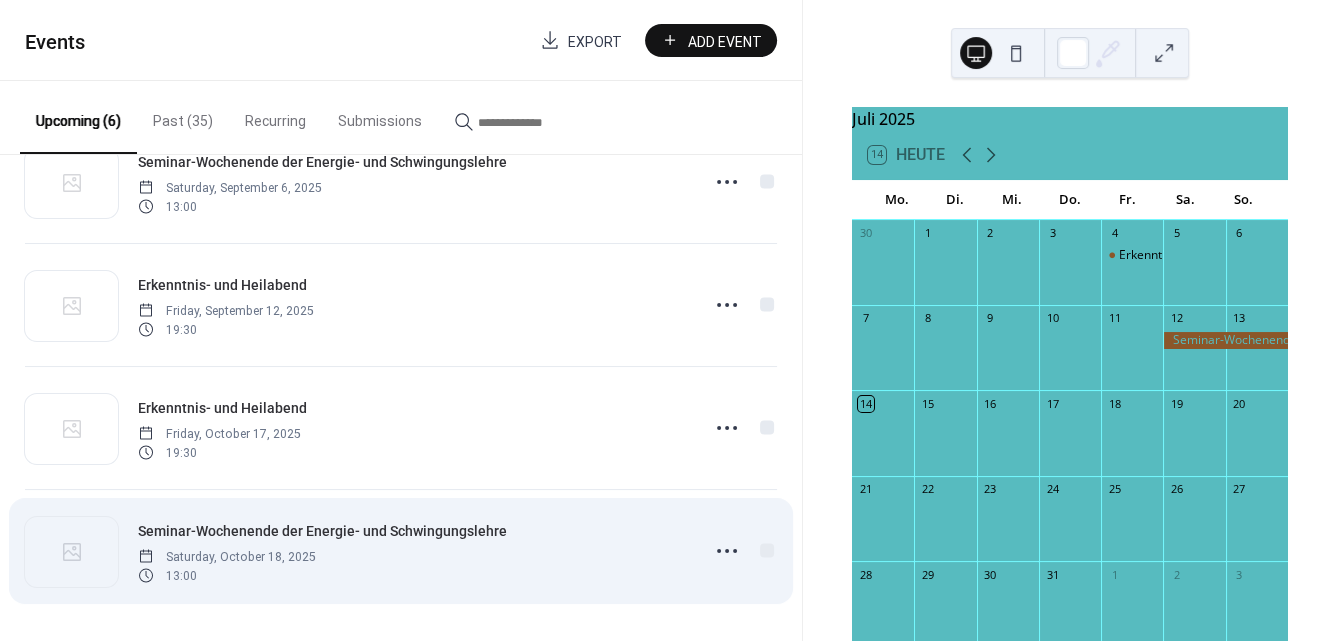 scroll, scrollTop: 0, scrollLeft: 0, axis: both 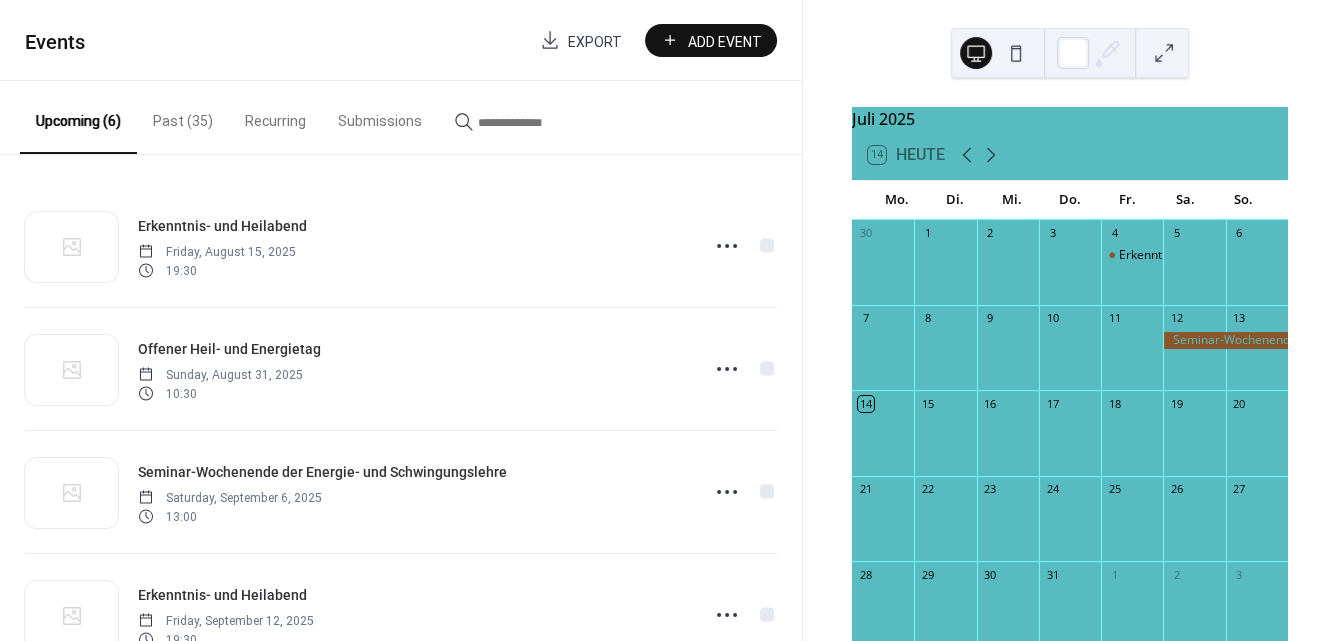 click on "[MONTH] [YEAR] 14 Heute Mo. Di. Mi. Do. Fr. Sa. So. 30 1 2 3 4 Erkenntnis- und Heilabend 5 6 7 8 9 10 11 12 13 14 15 16 17 18 19 20 21 22 23 24 25 26 27 28 29 30 31 1 2 3 4 5 6 7 8 9 10" at bounding box center (1070, 320) 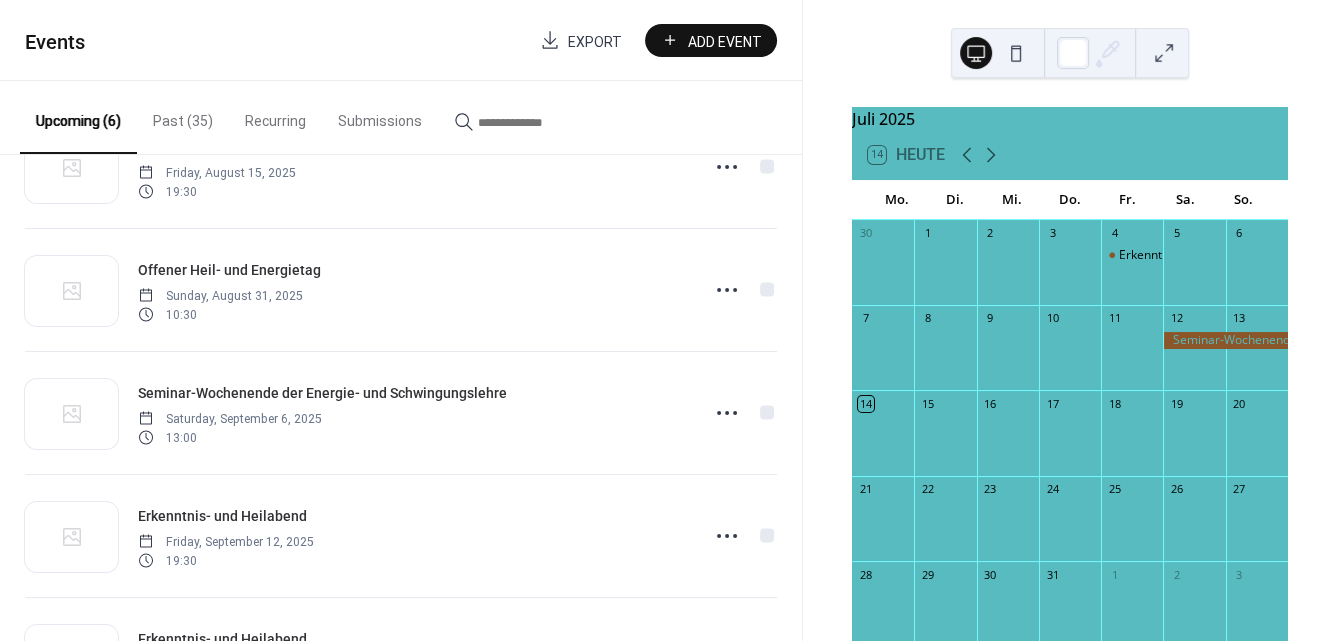 scroll, scrollTop: 0, scrollLeft: 0, axis: both 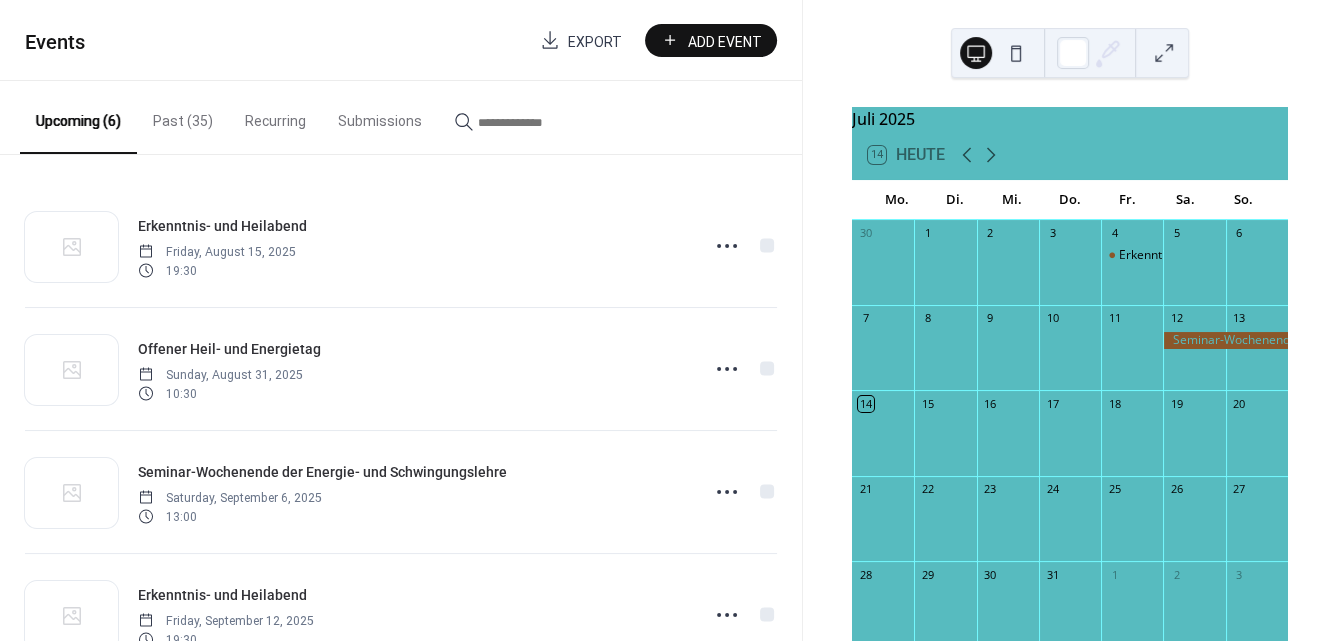 click on "Events Export Add Event" at bounding box center [401, 40] 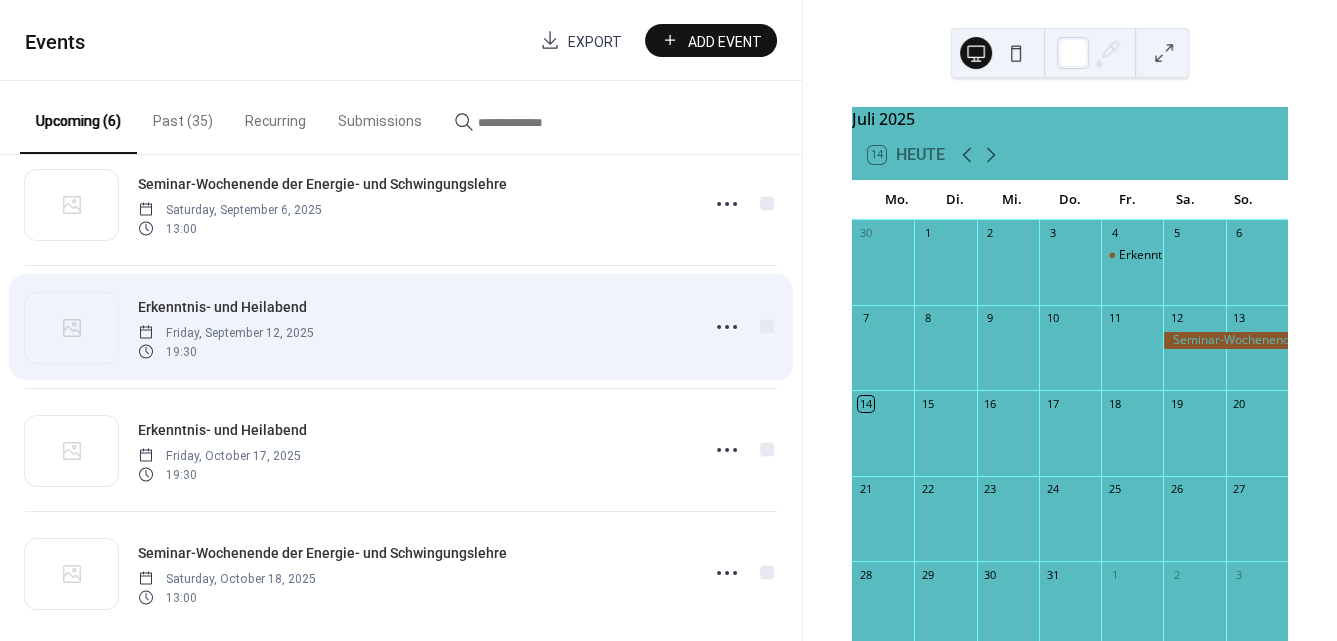 scroll, scrollTop: 310, scrollLeft: 0, axis: vertical 